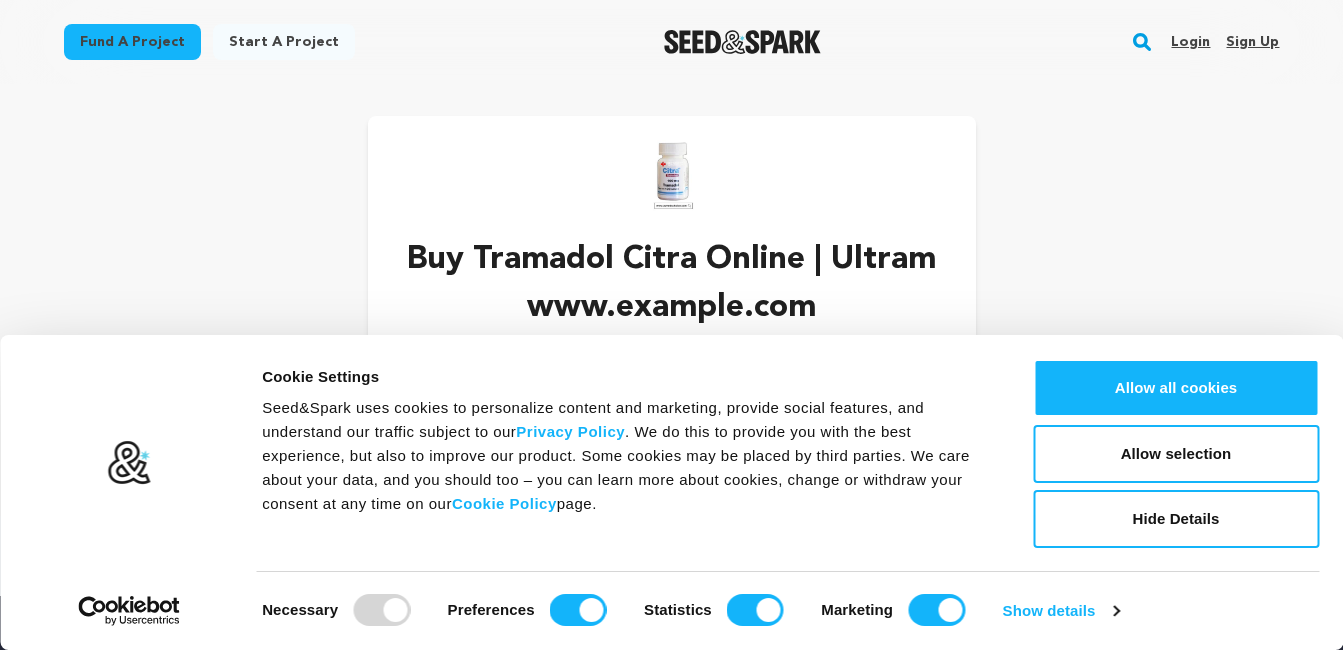 scroll, scrollTop: 0, scrollLeft: 0, axis: both 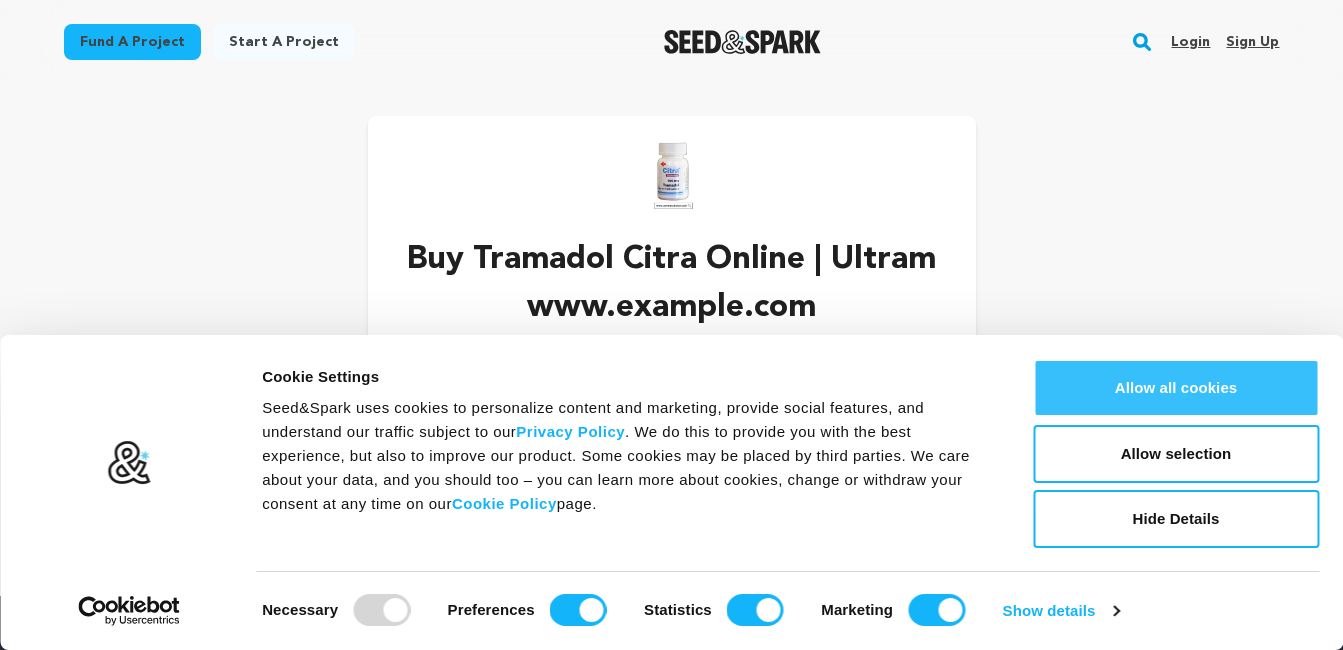 click on "Allow all cookies" at bounding box center [1176, 388] 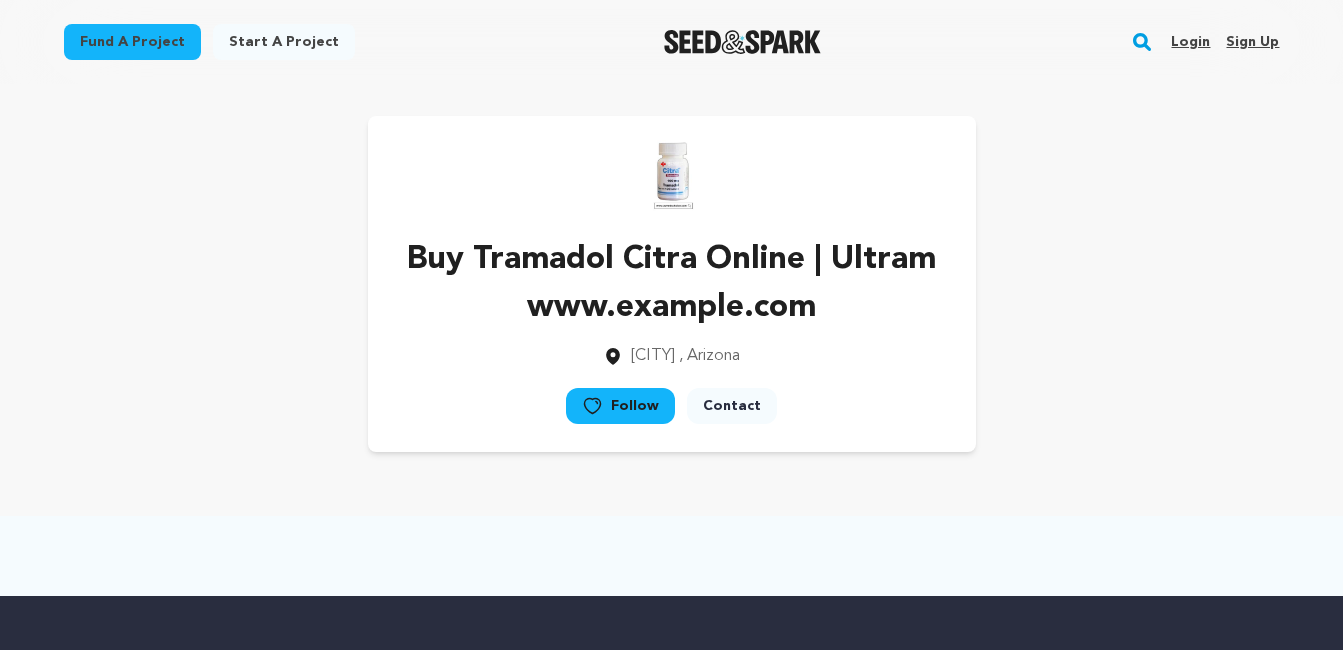 click on "Follow" at bounding box center [620, 406] 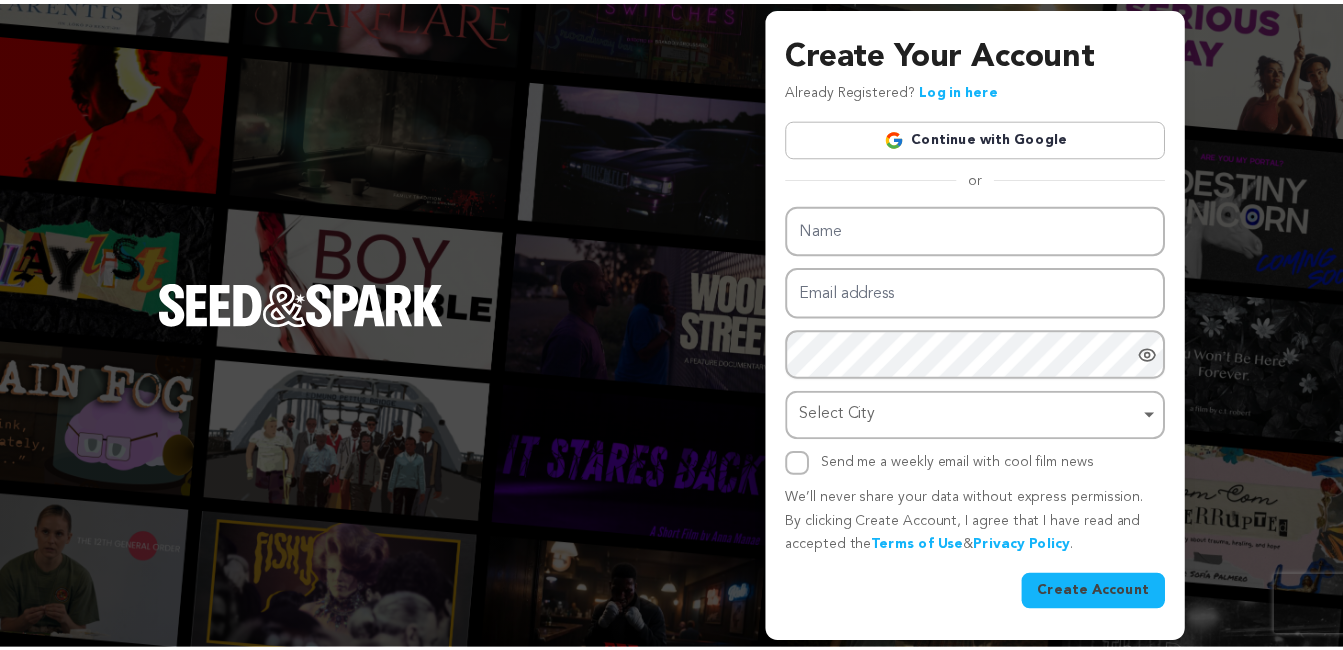 scroll, scrollTop: 0, scrollLeft: 0, axis: both 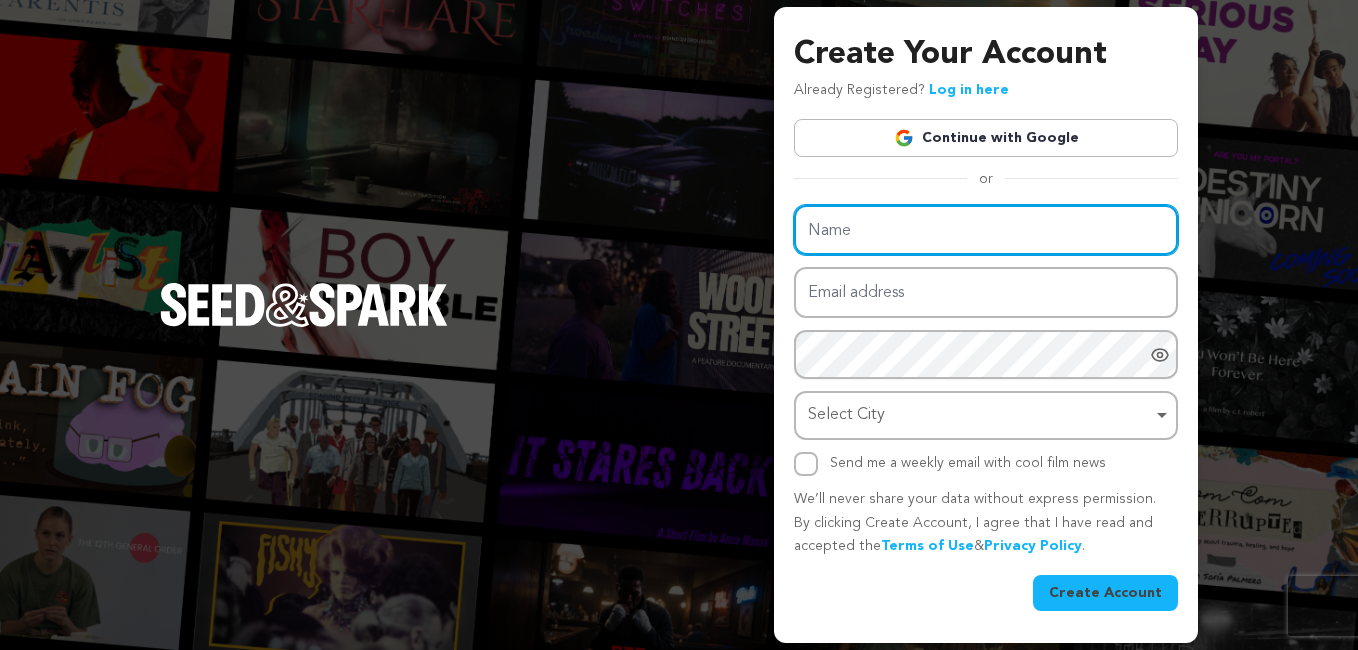 click on "Name" at bounding box center [986, 230] 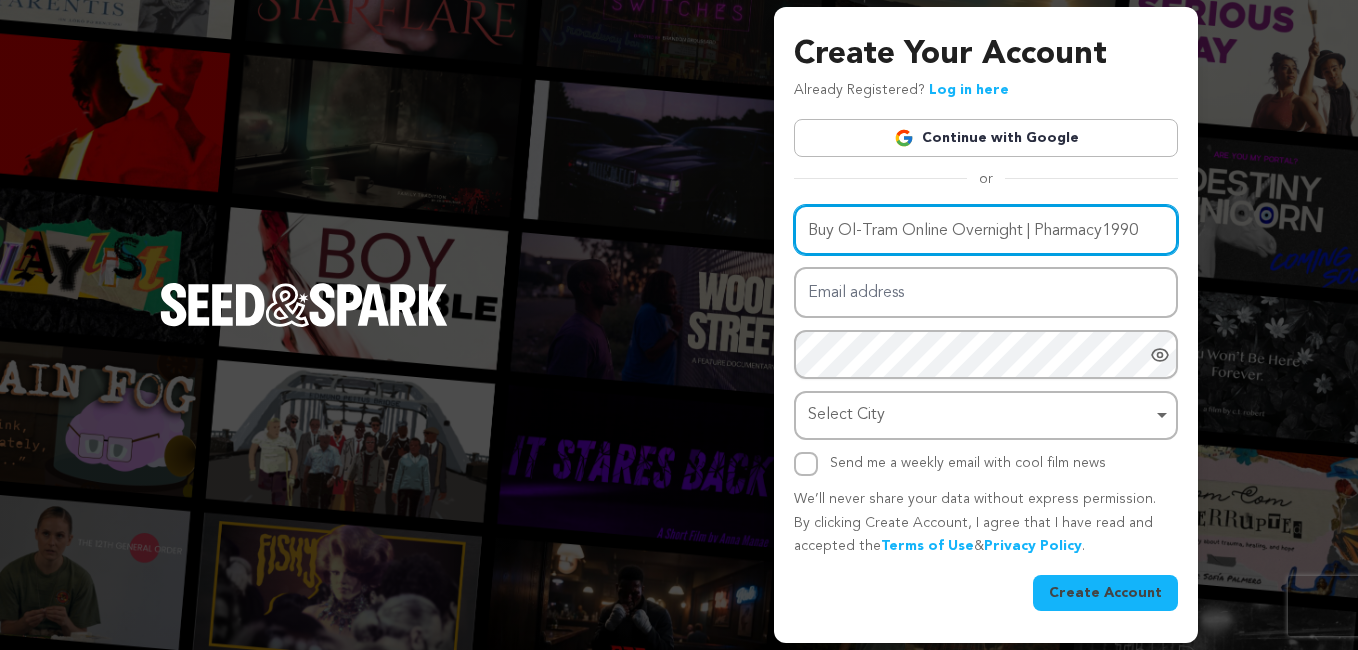 type on "Buy Ol-Tram Online Overnight | Pharmacy1990" 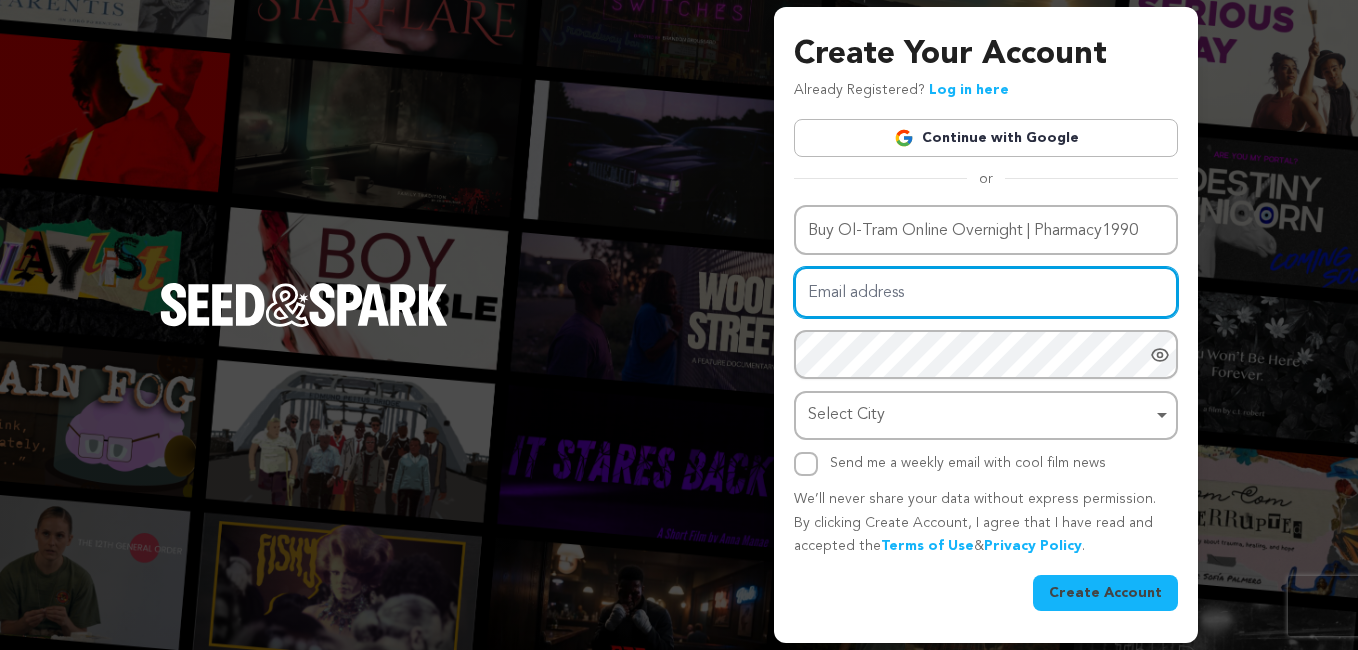 paste on "[EMAIL]" 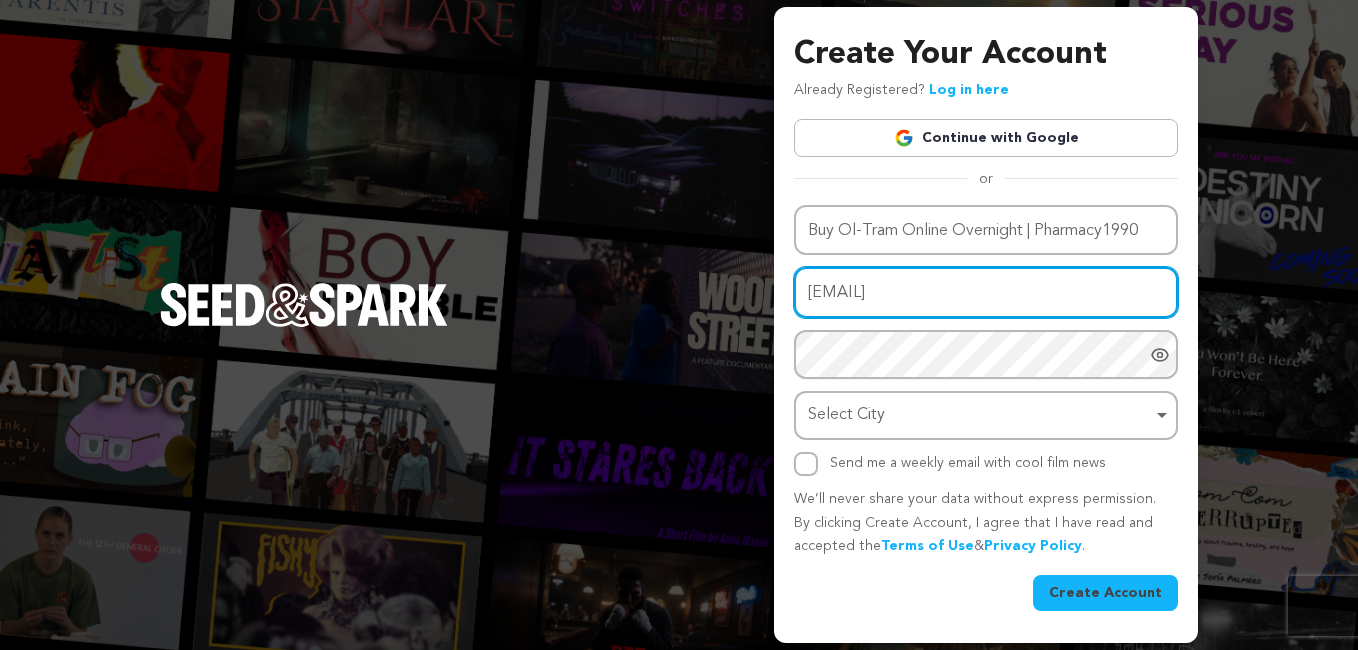 type on "buyoltramonline@[EXAMPLE.COM]" 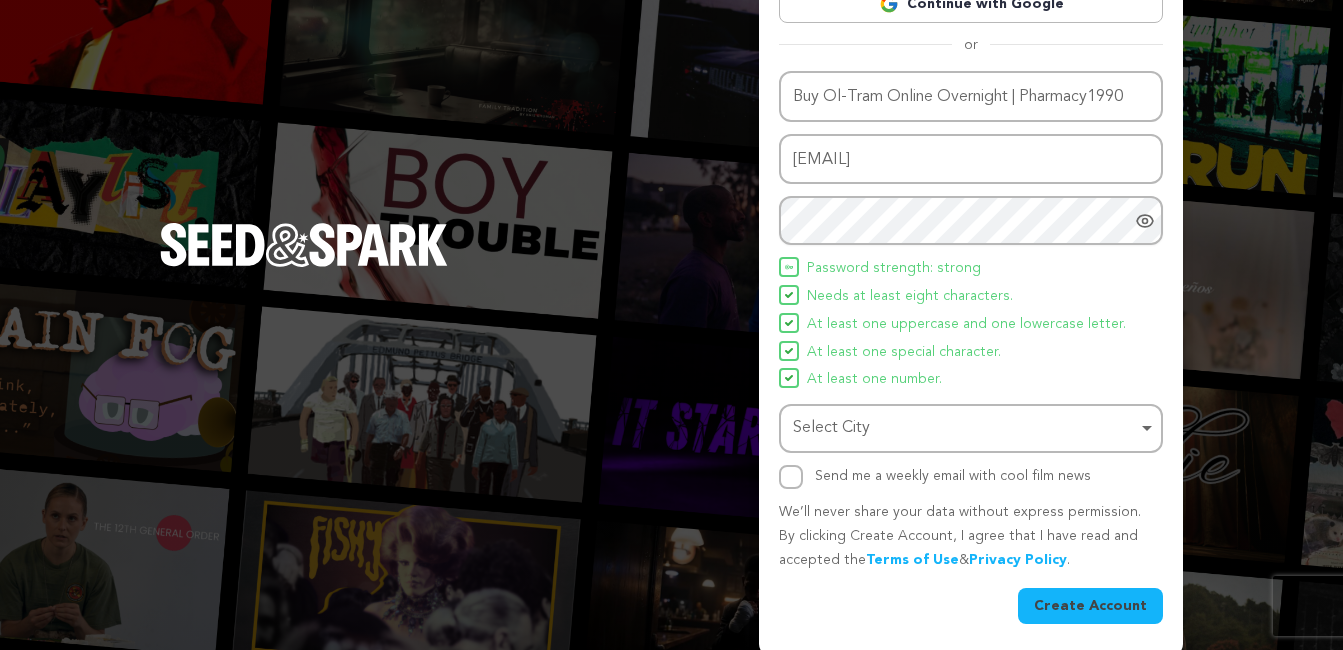 scroll, scrollTop: 133, scrollLeft: 0, axis: vertical 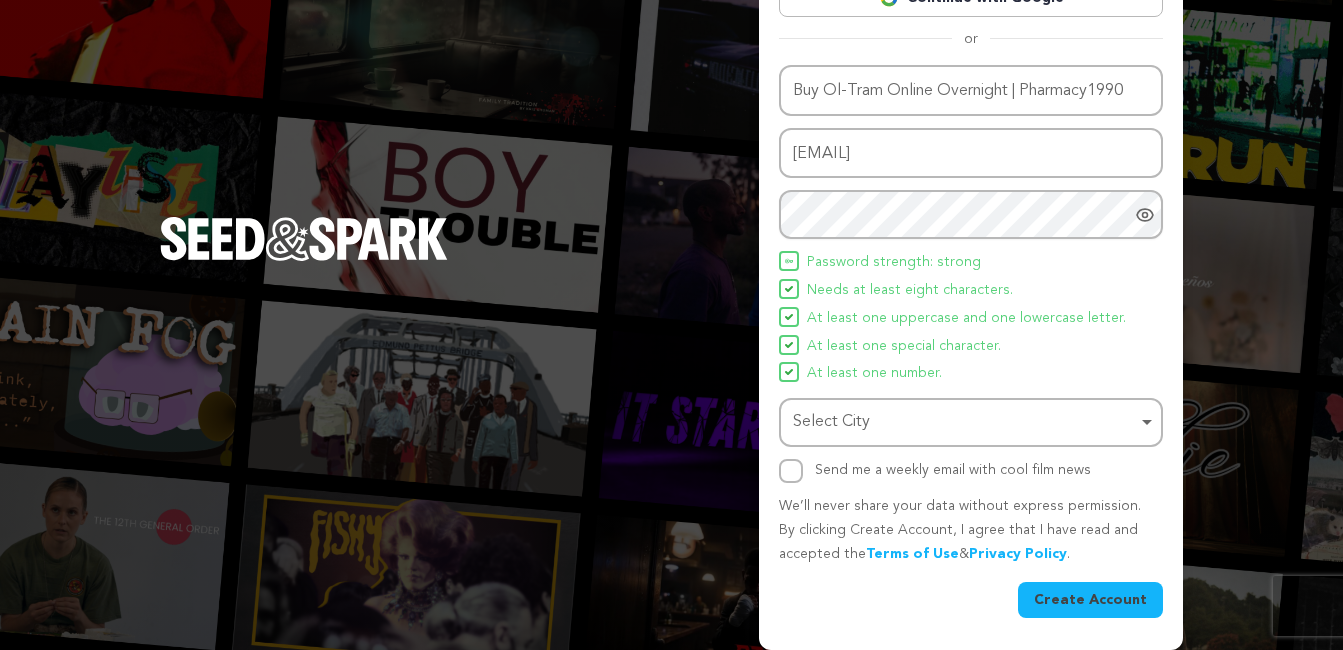 click on "Select City Remove item" at bounding box center (965, 422) 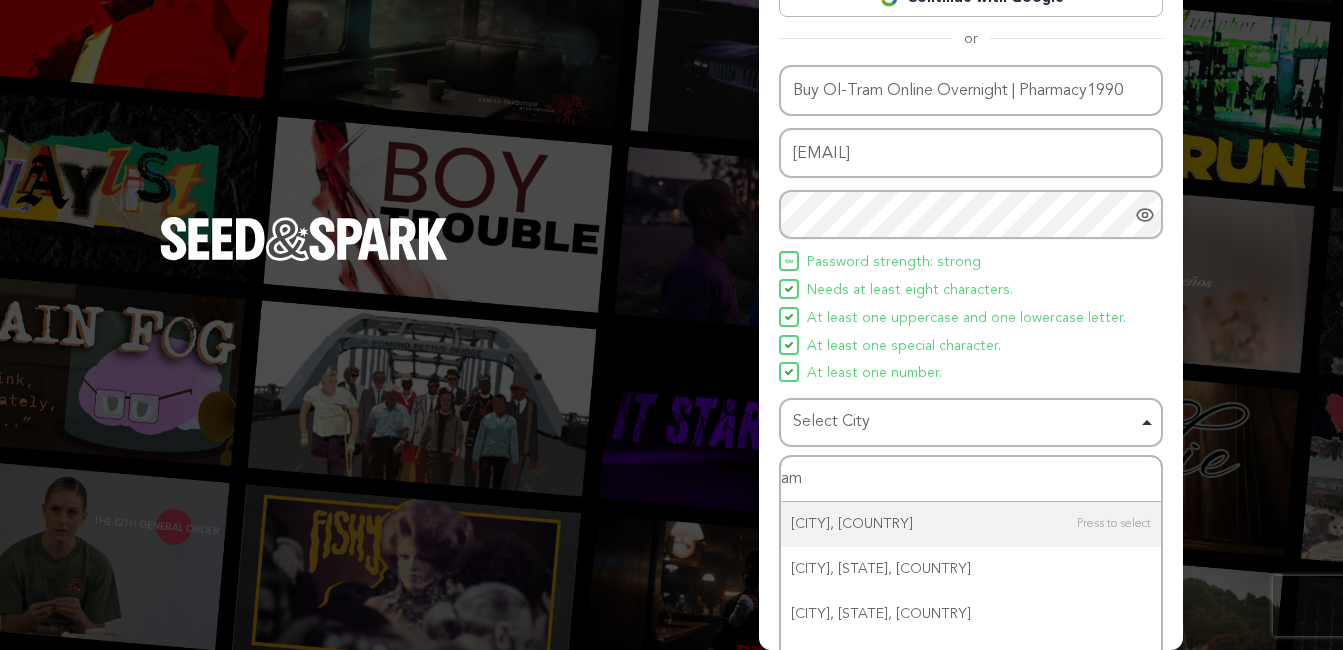 type on "ama" 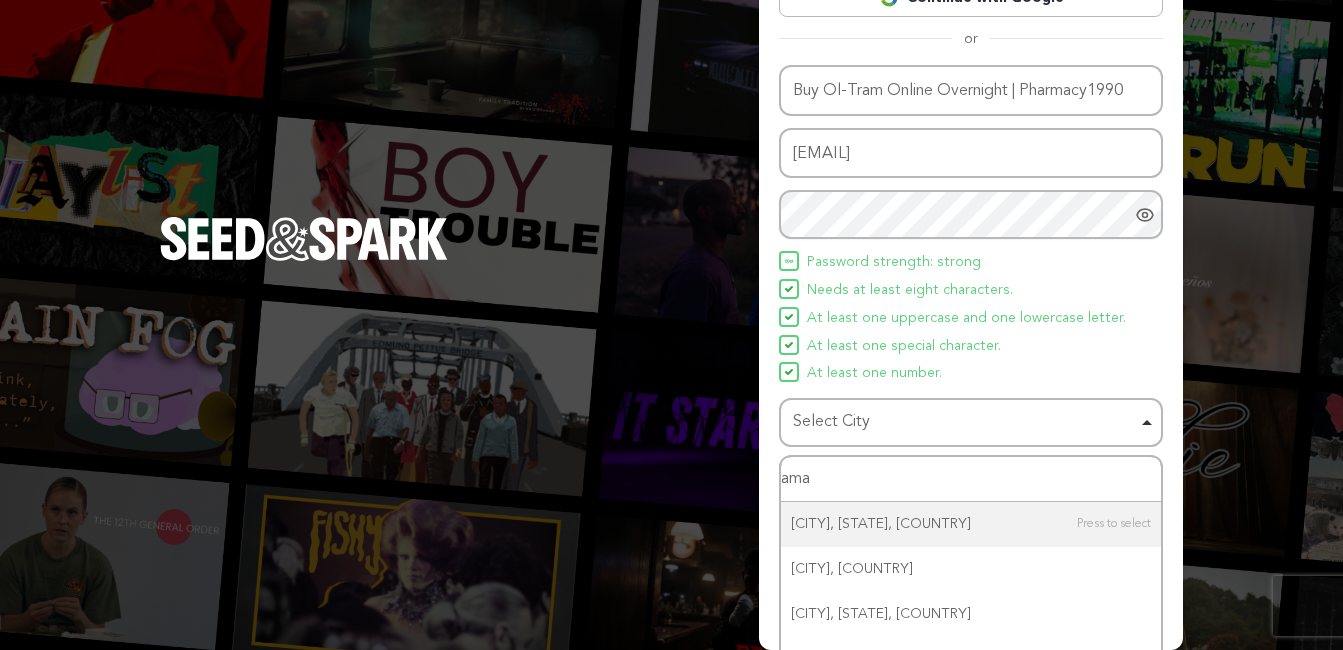 scroll, scrollTop: 168, scrollLeft: 0, axis: vertical 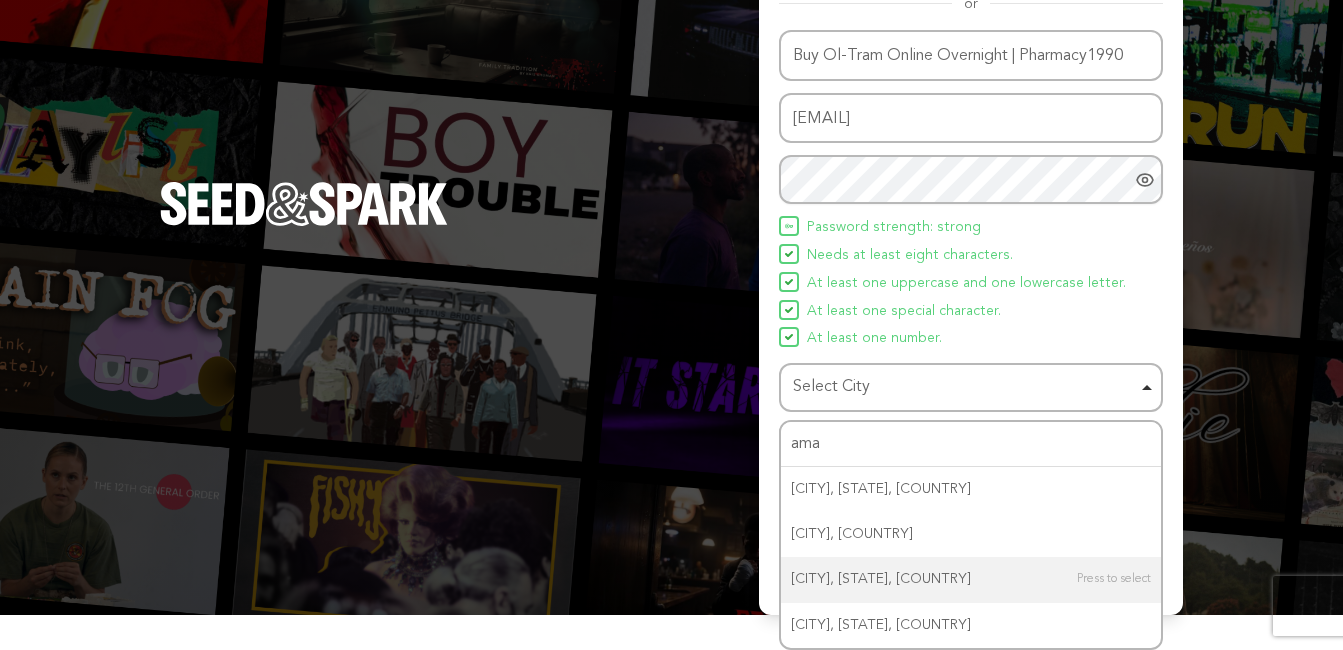type 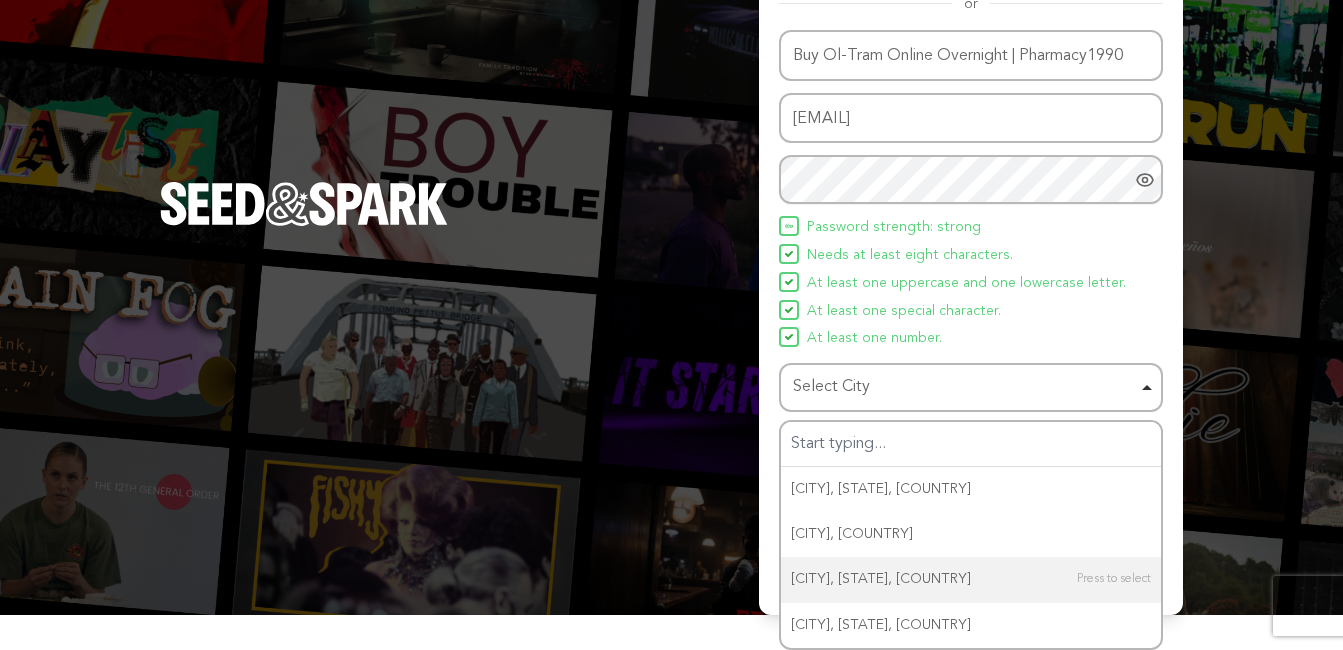 scroll, scrollTop: 133, scrollLeft: 0, axis: vertical 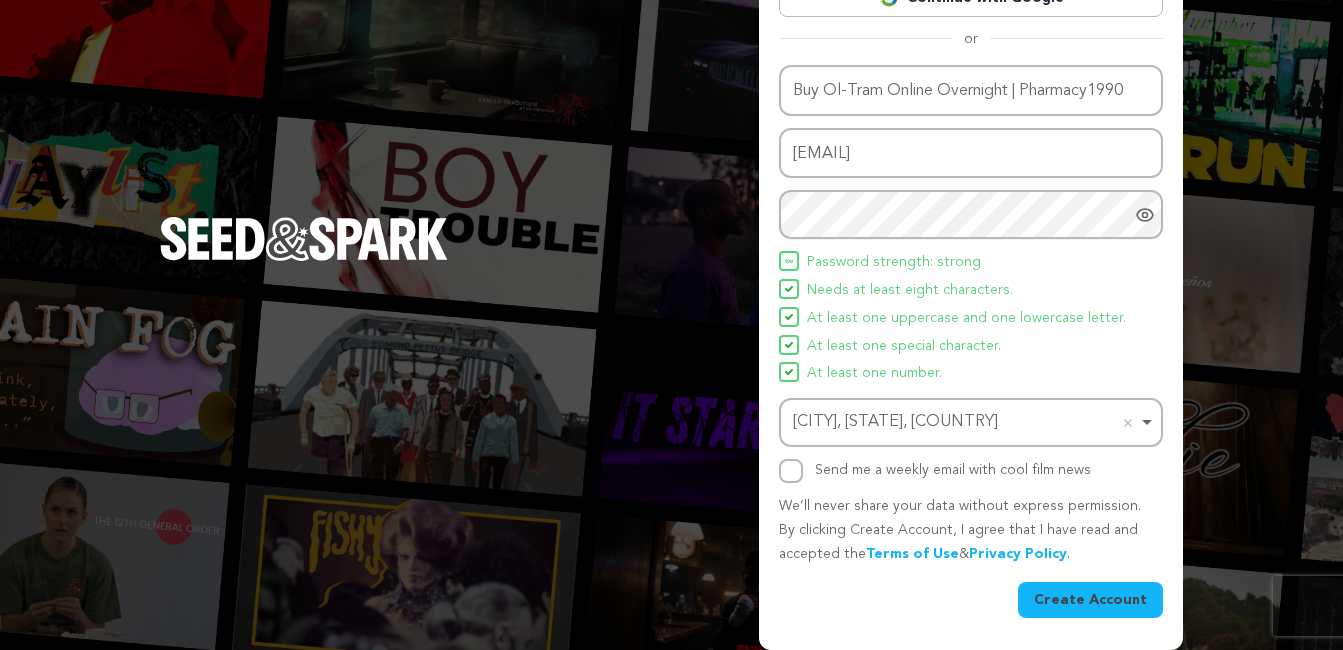 click on "Create Account" at bounding box center (1090, 600) 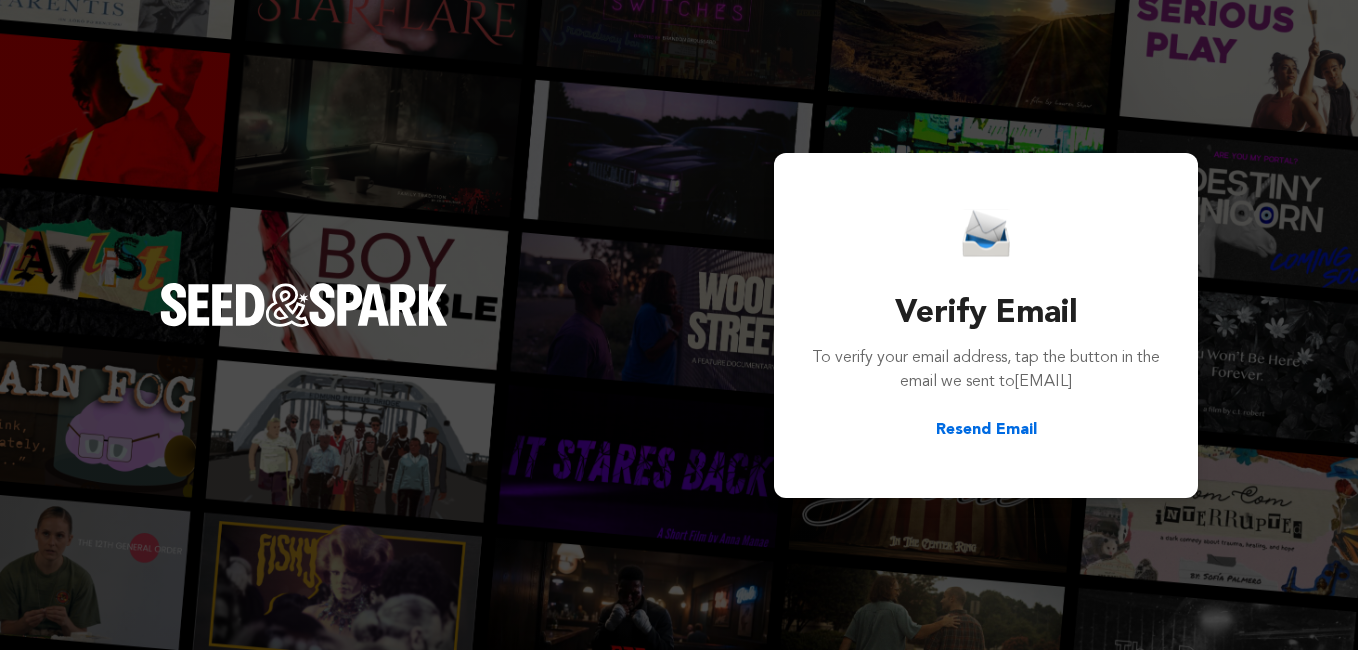 scroll, scrollTop: 0, scrollLeft: 0, axis: both 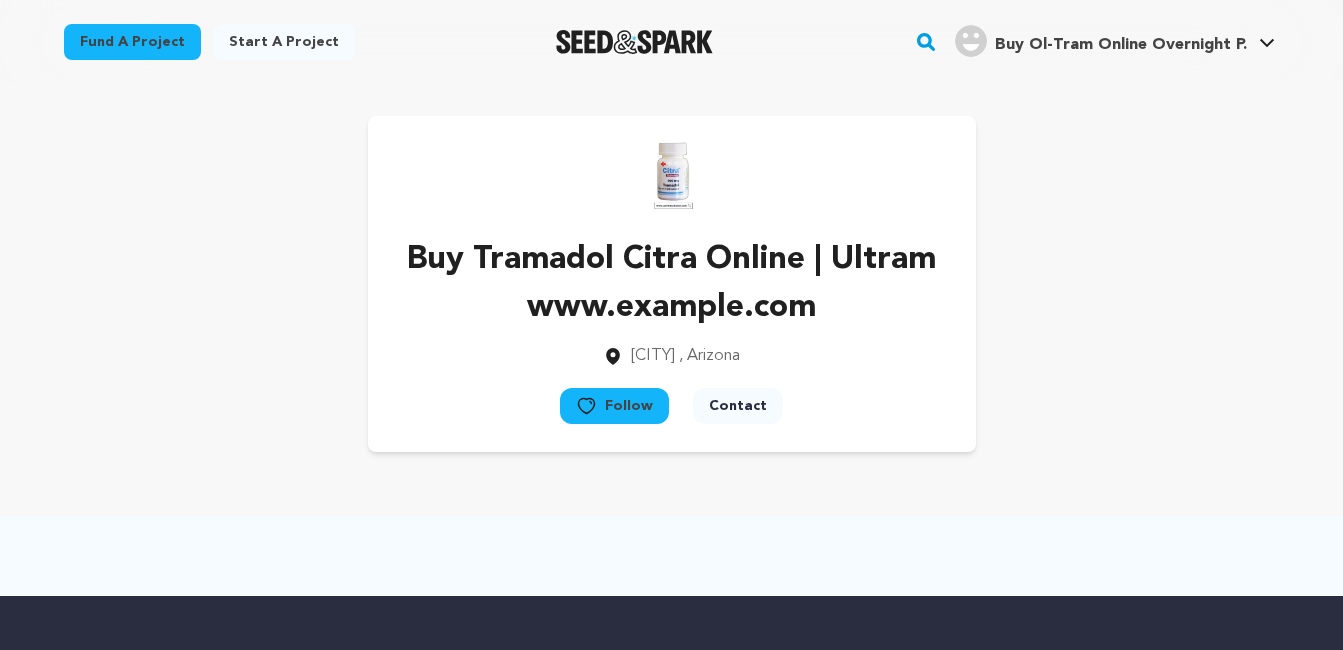 click on "Follow" at bounding box center (614, 406) 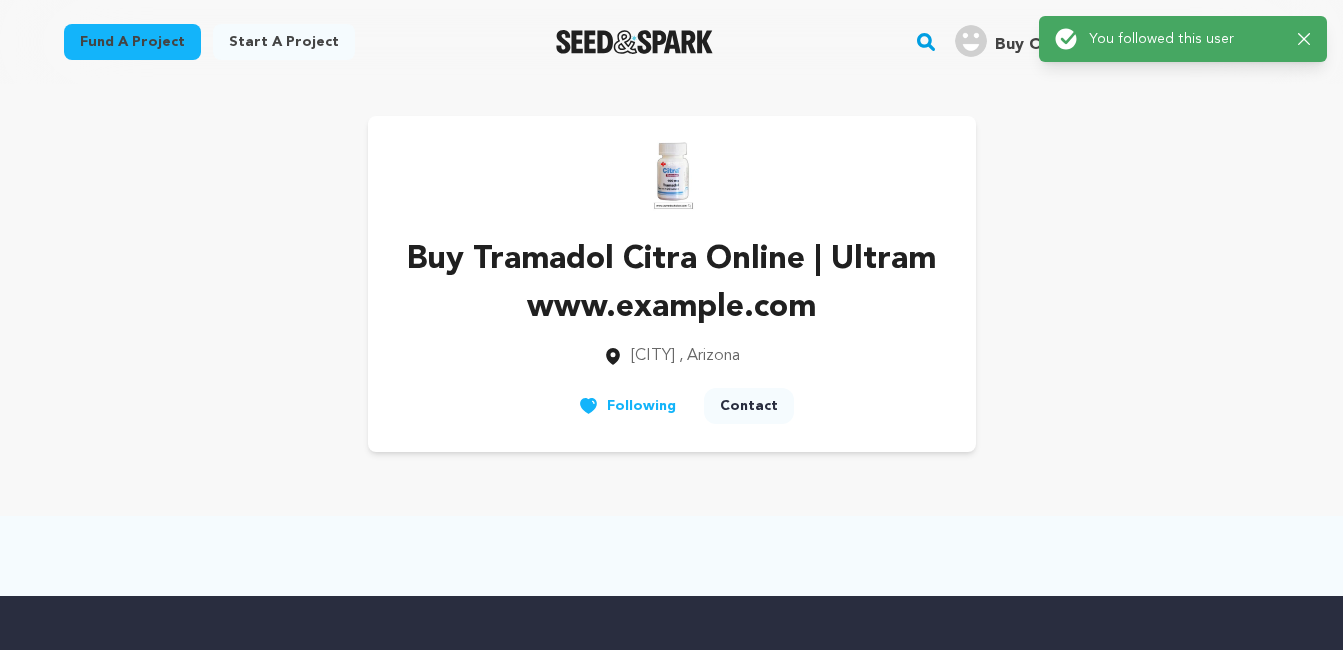 click on "Success:
Info:
Warning:
Error:
You followed this user
Close notification" at bounding box center [1183, 39] 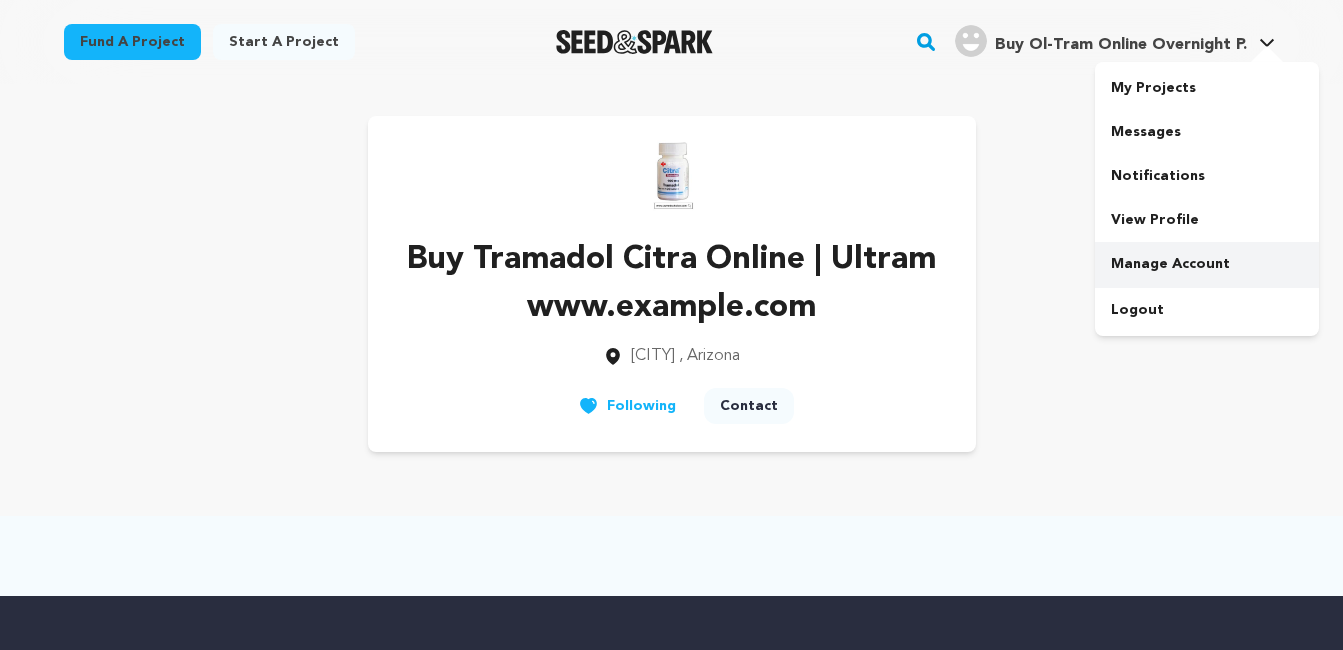 click on "Manage Account" at bounding box center (1207, 264) 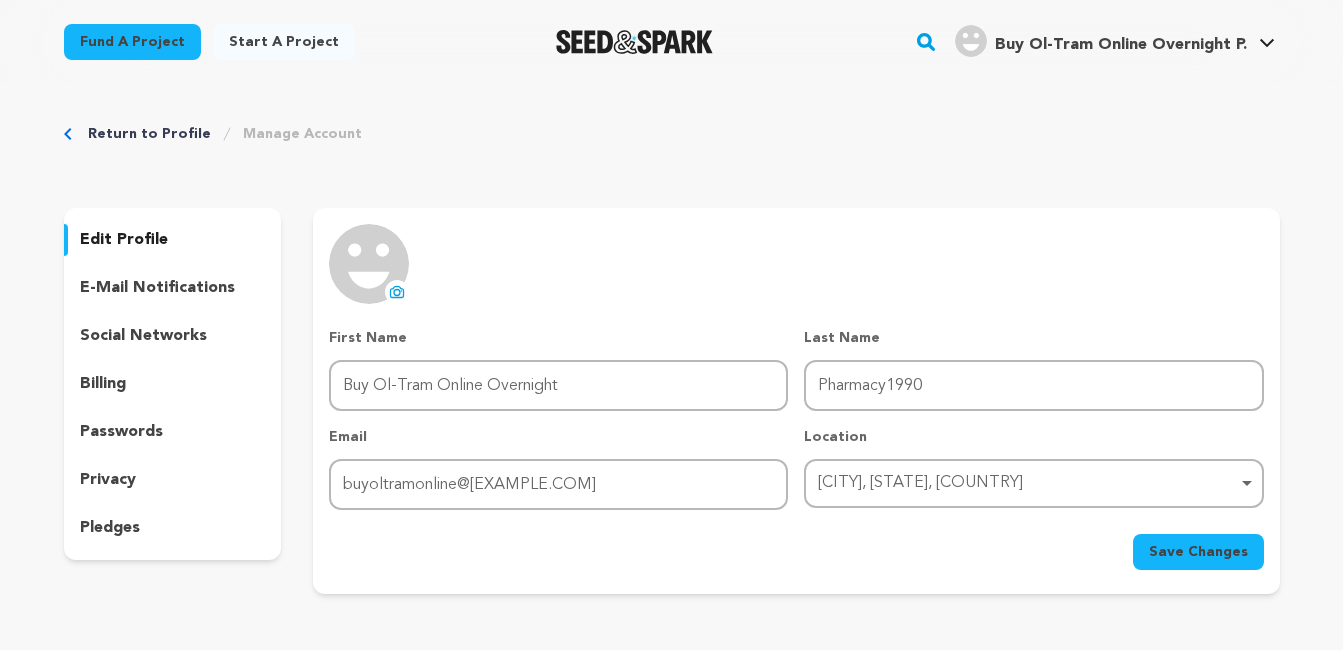 scroll, scrollTop: 0, scrollLeft: 0, axis: both 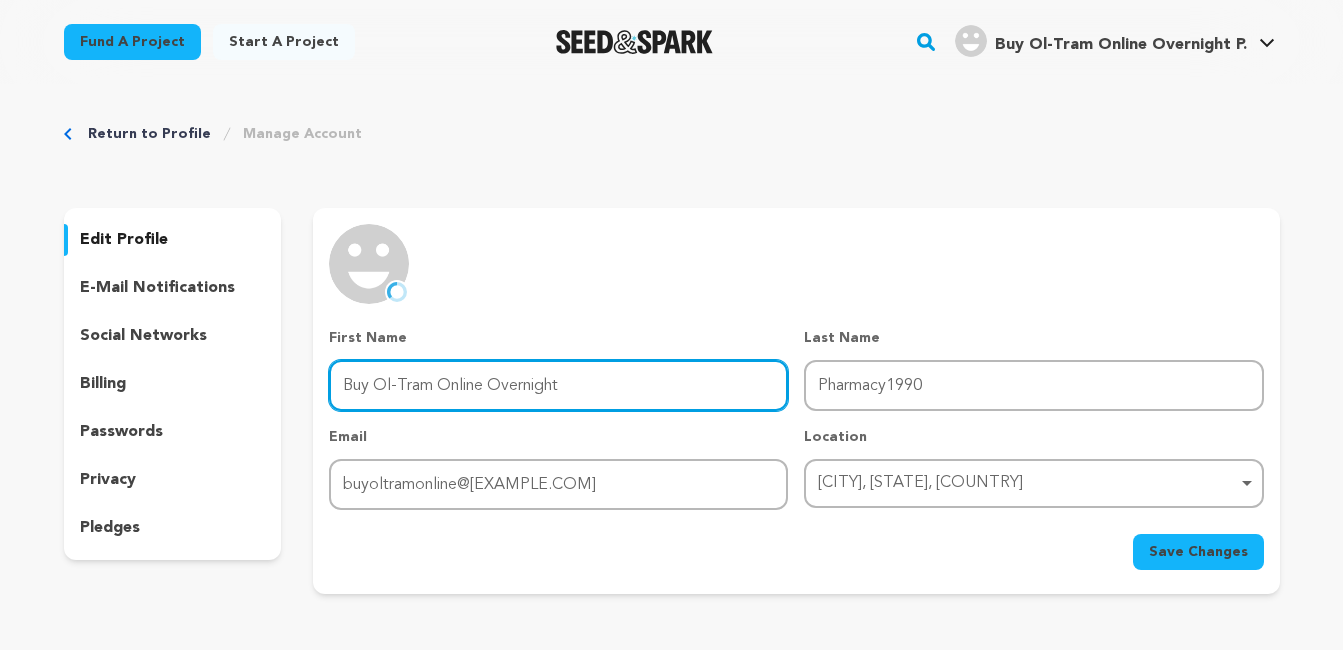 paste on "| Pharmacy1990" 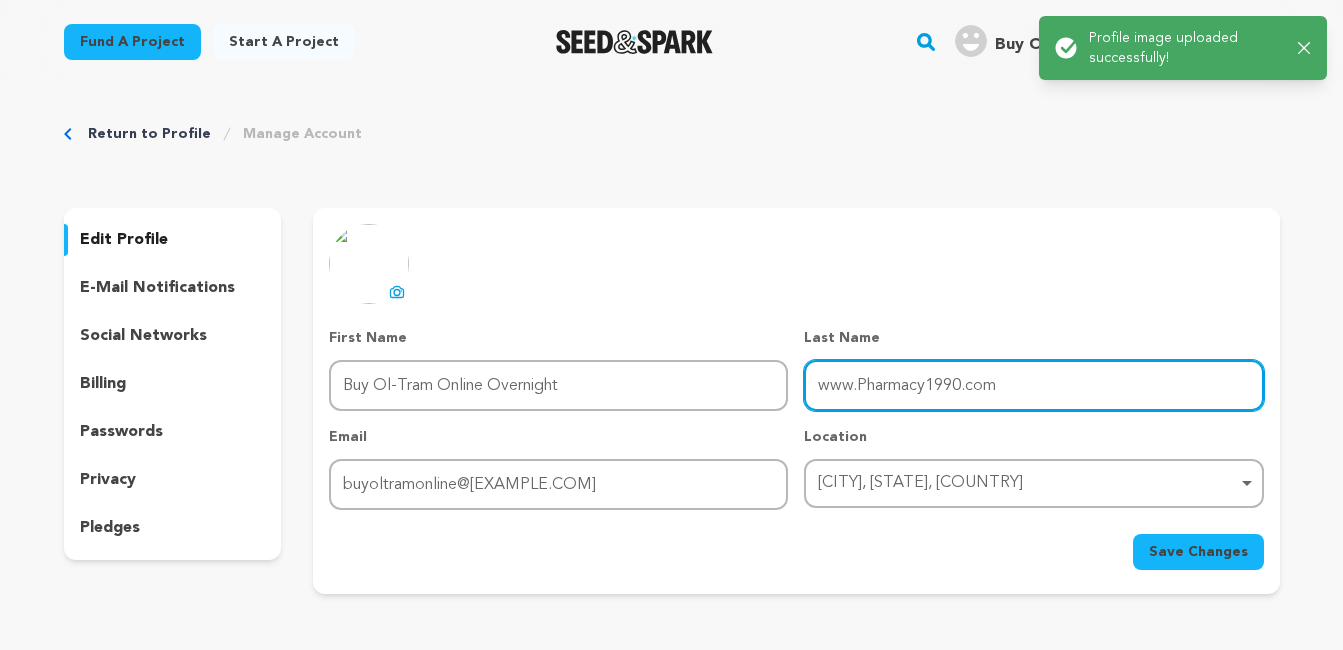 type on "www.Pharmacy1990.com" 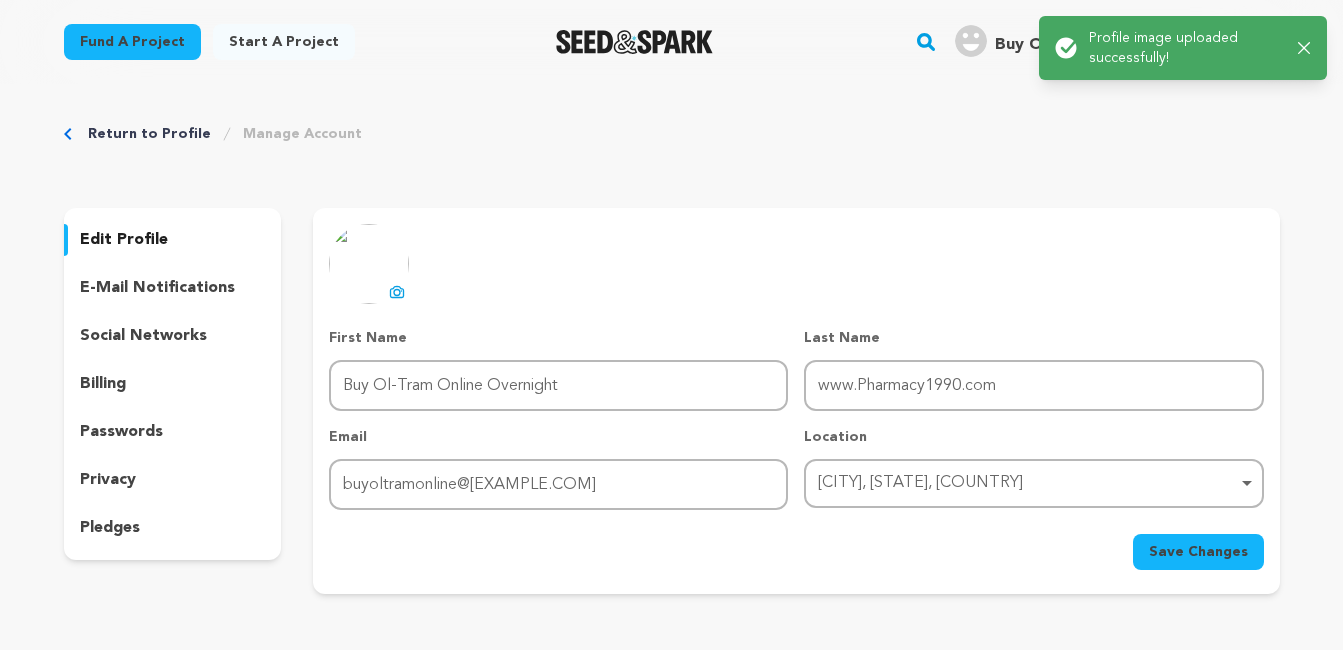 type 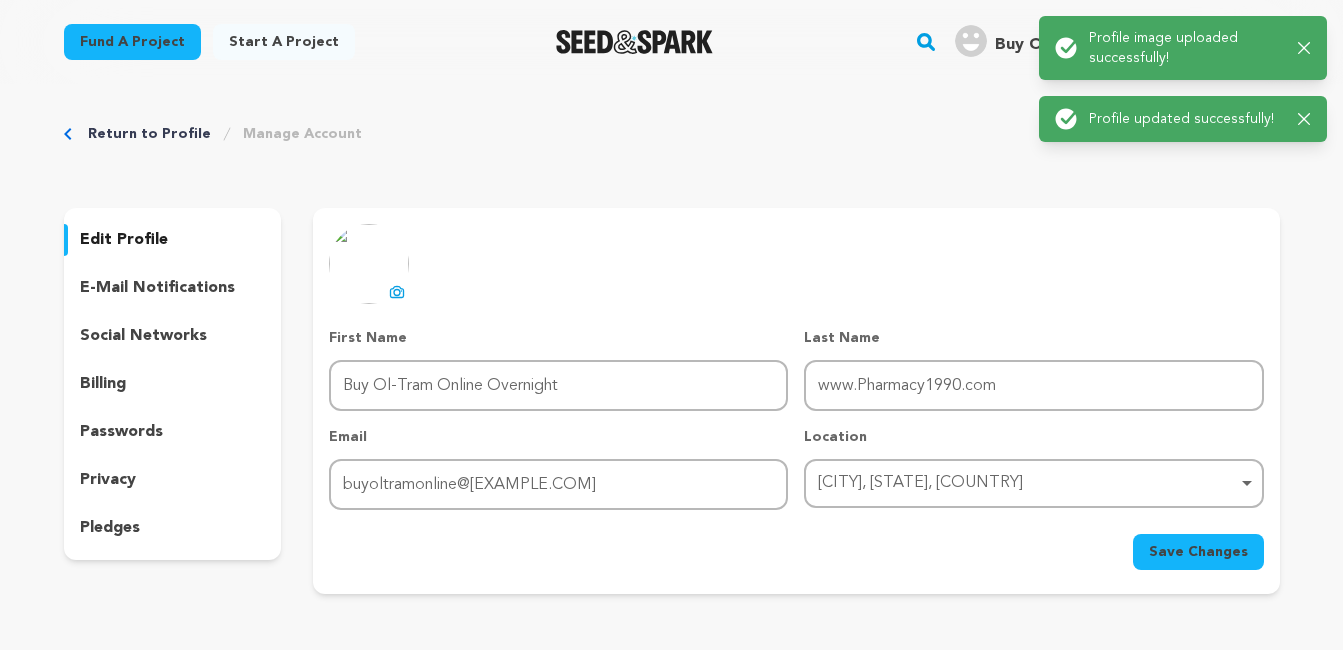 click on "Save Changes" at bounding box center (1198, 552) 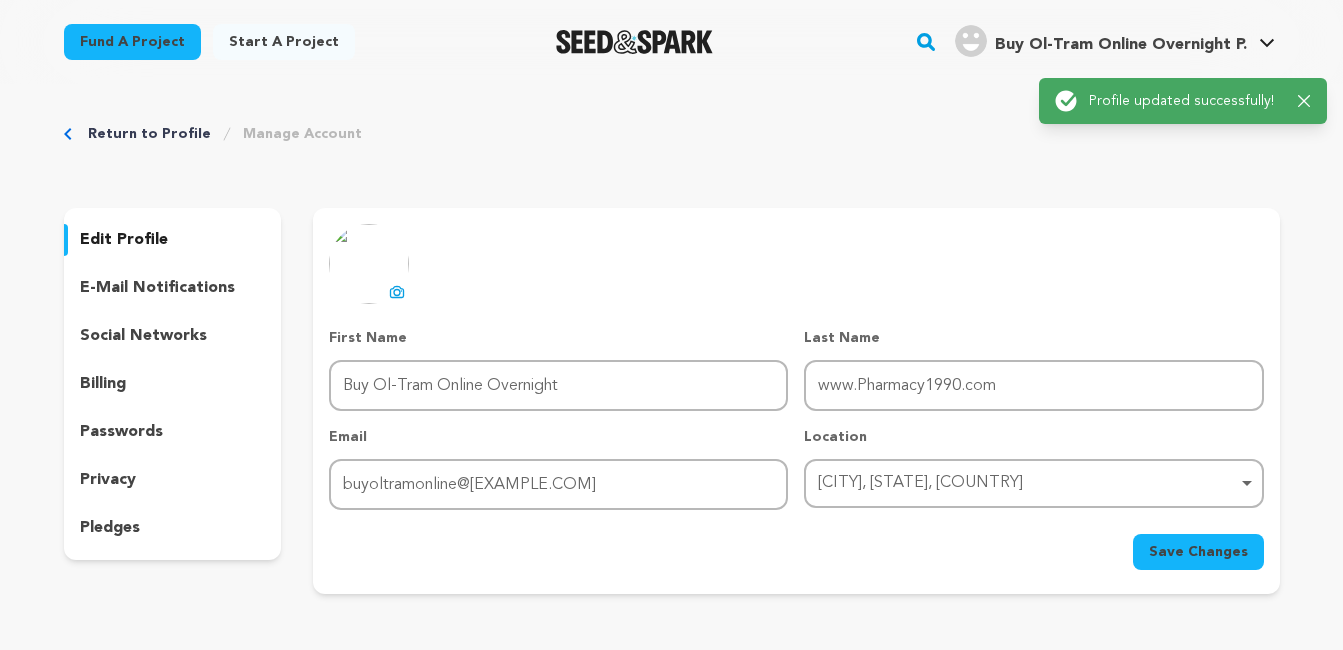 click on "social networks" at bounding box center (143, 336) 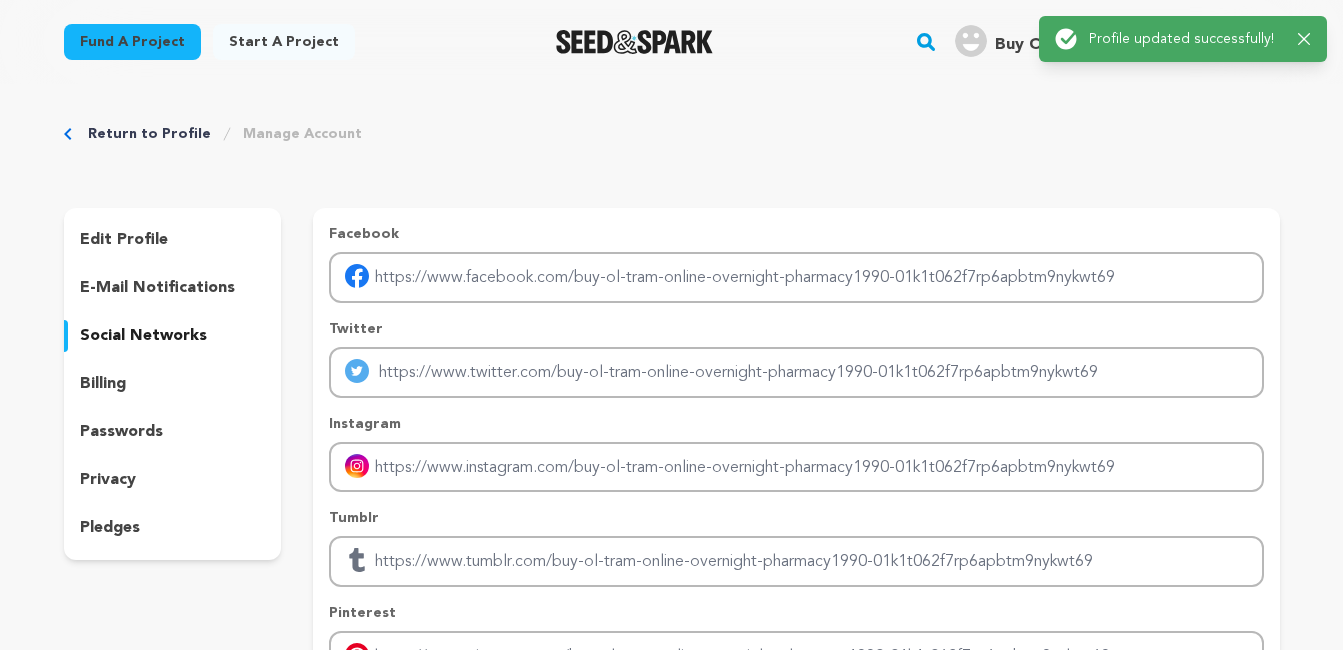 type 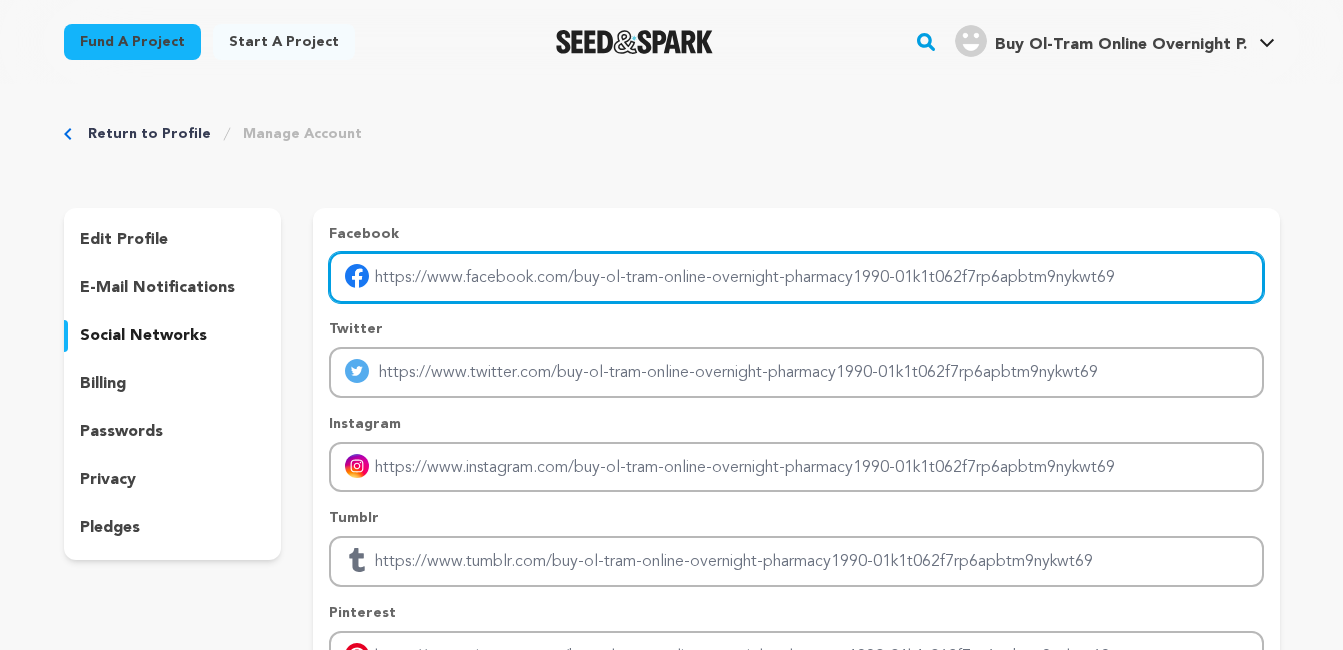 paste on "https://cutt.ly/YeIJQAzO" 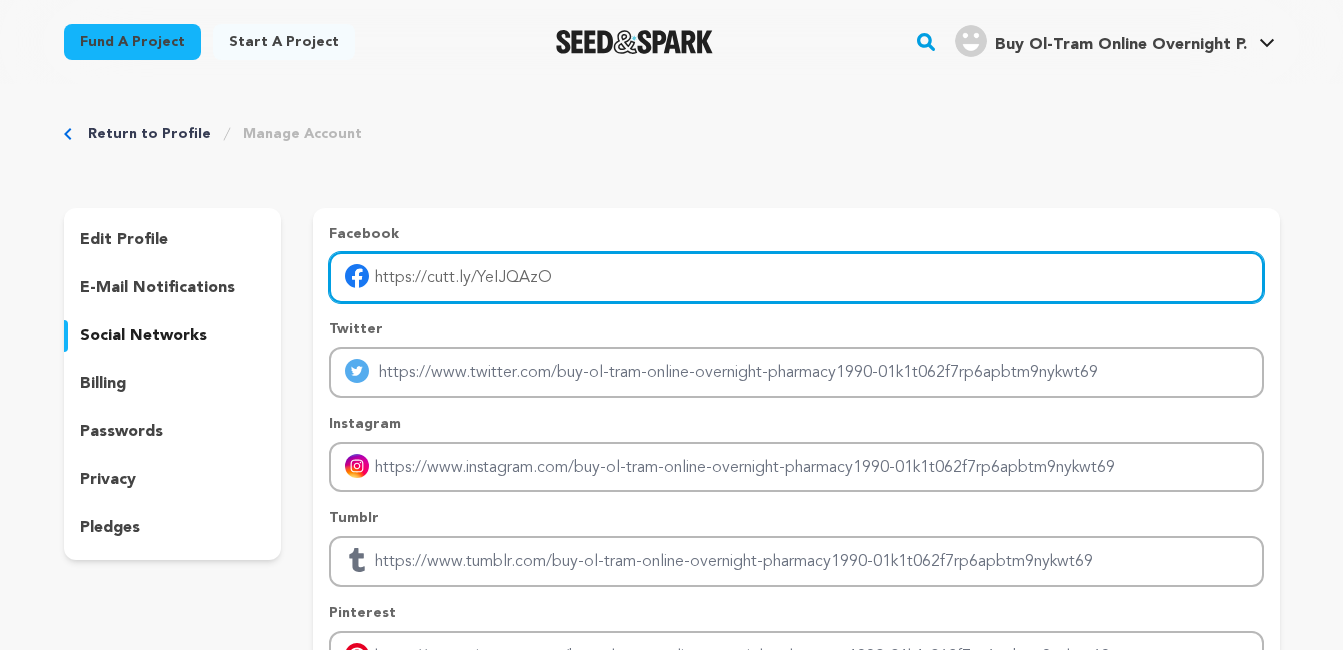 click on "https://cutt.ly/YeIJQAzO" at bounding box center (796, 277) 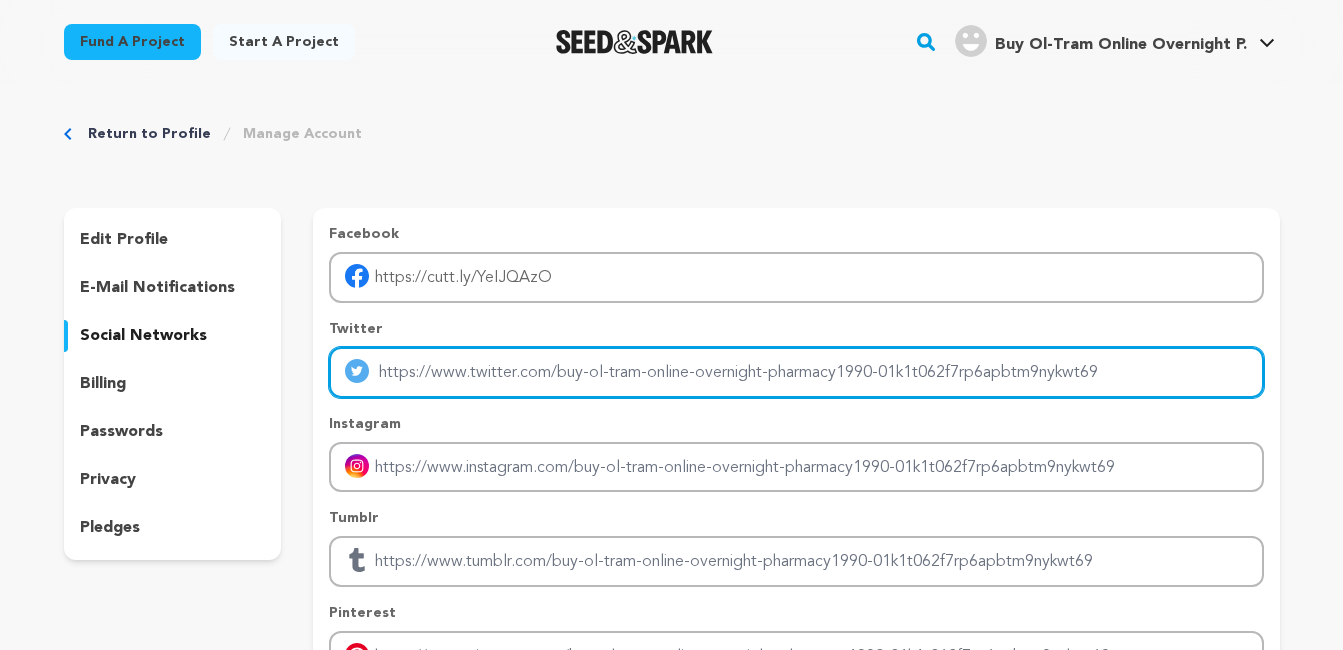 type on "https://twitter.com/orderksalol" 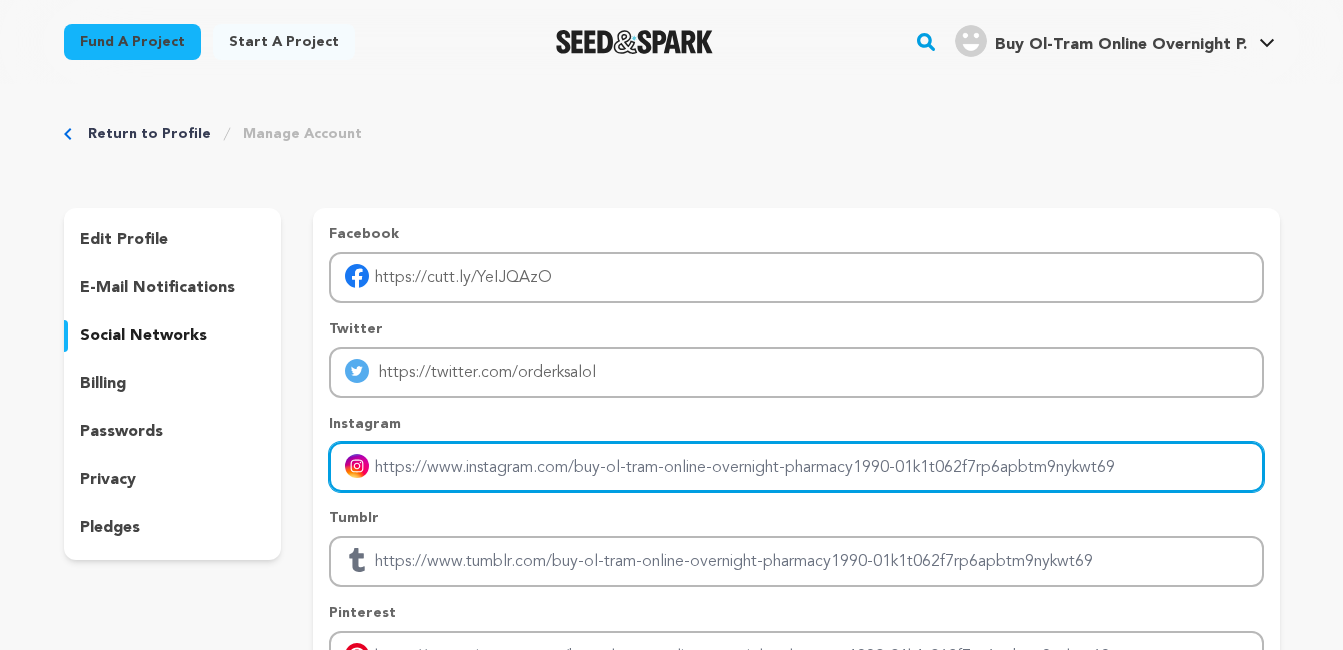 paste on "https://the-dots.com/users/buy-ol-tram-online-overnight-pharmacy1990-1977838" 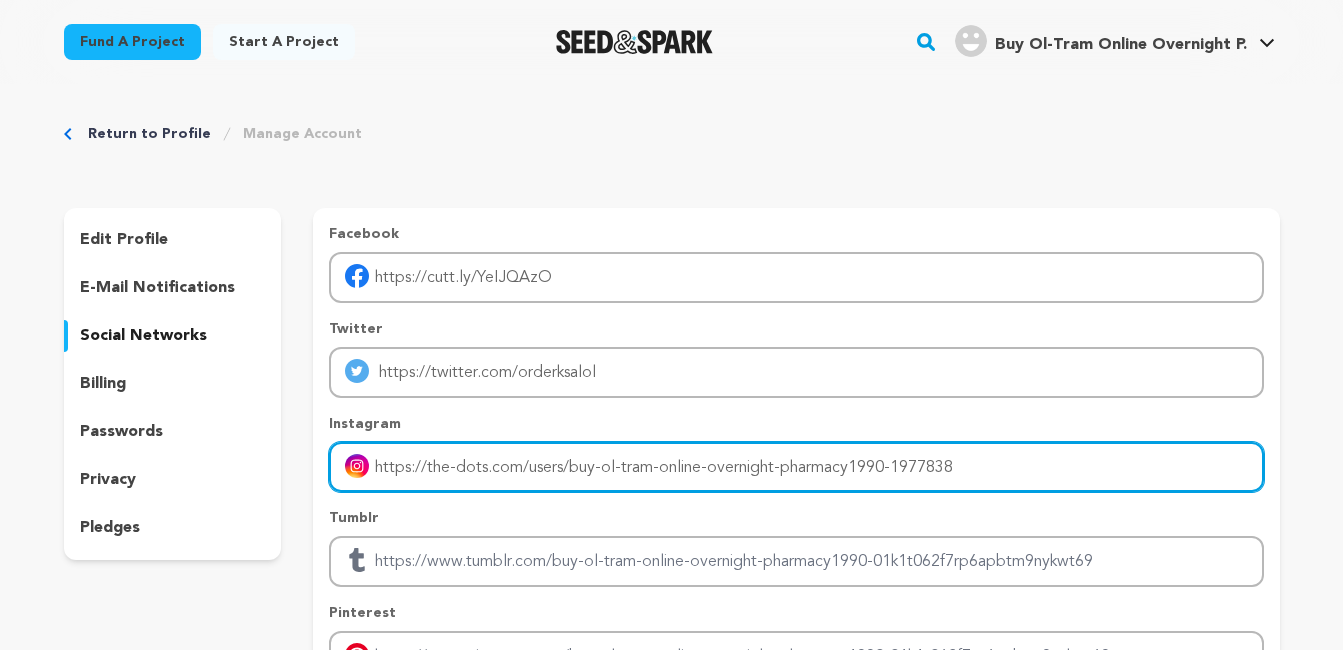 type on "https://the-dots.com/users/buy-ol-tram-online-overnight-pharmacy1990-1977838" 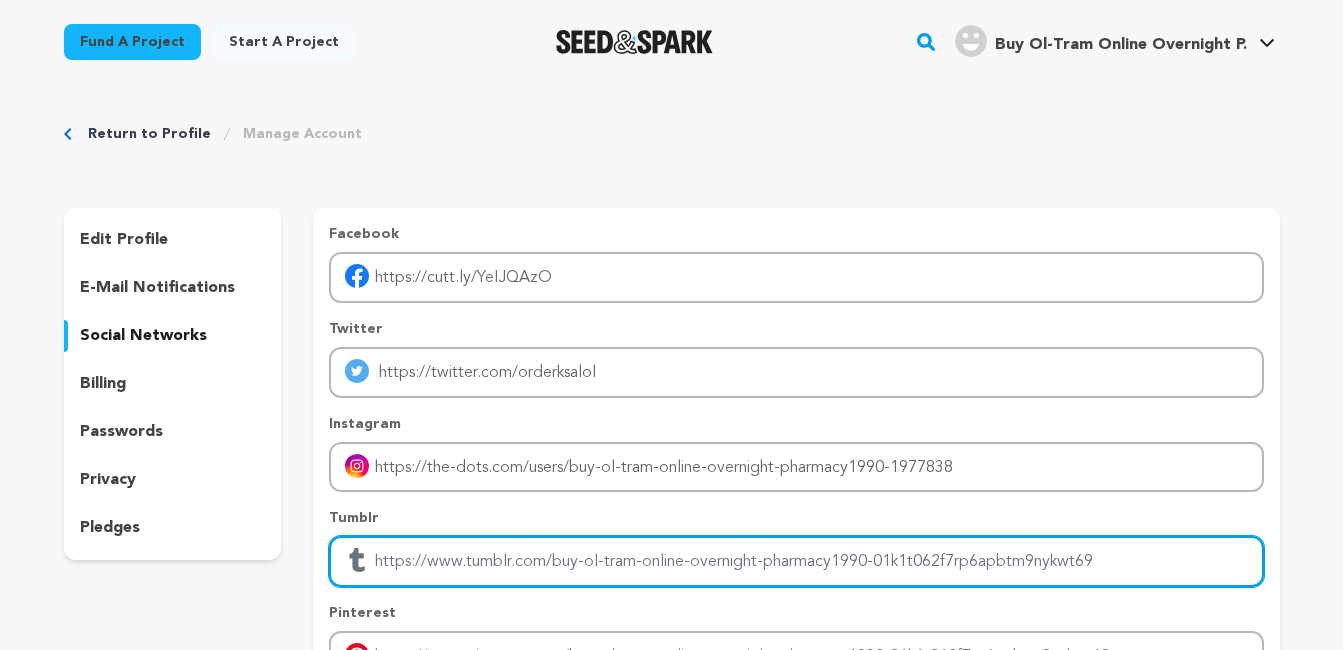 paste on "https://the-dots.com/users/buy-oltram-online-tramadol-hcl-pharmacy1990-1735384" 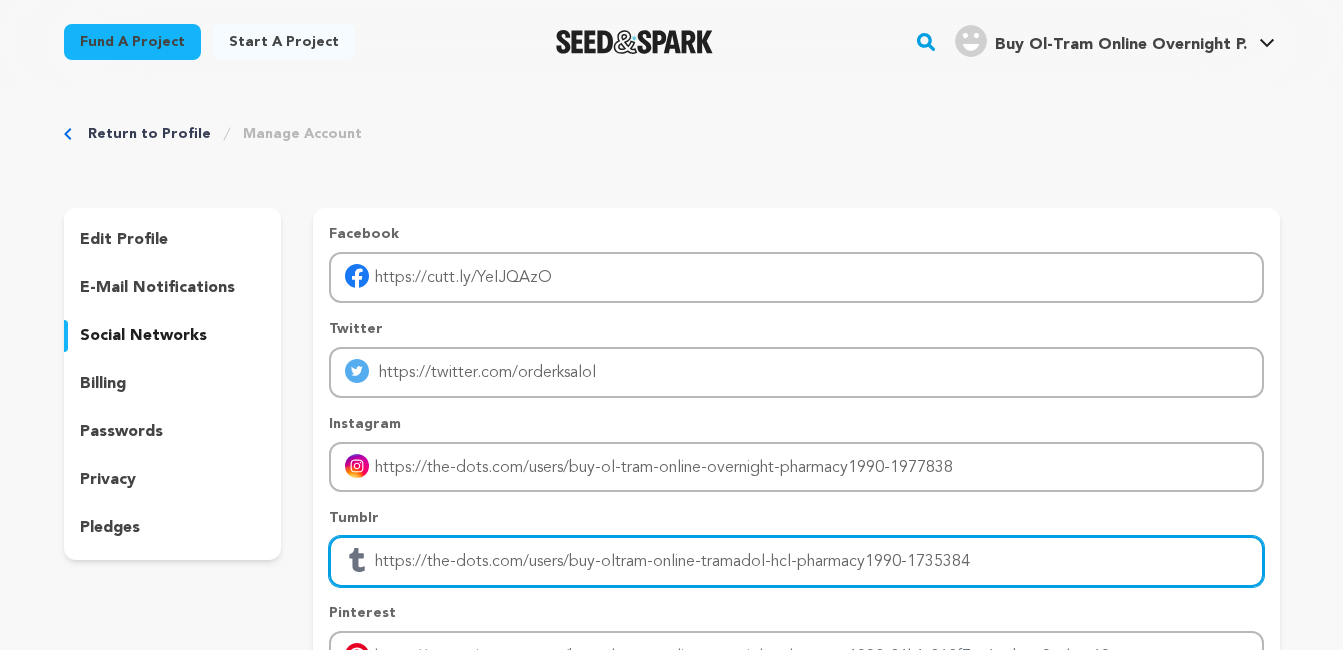 type on "https://the-dots.com/users/buy-oltram-online-tramadol-hcl-pharmacy1990-1735384" 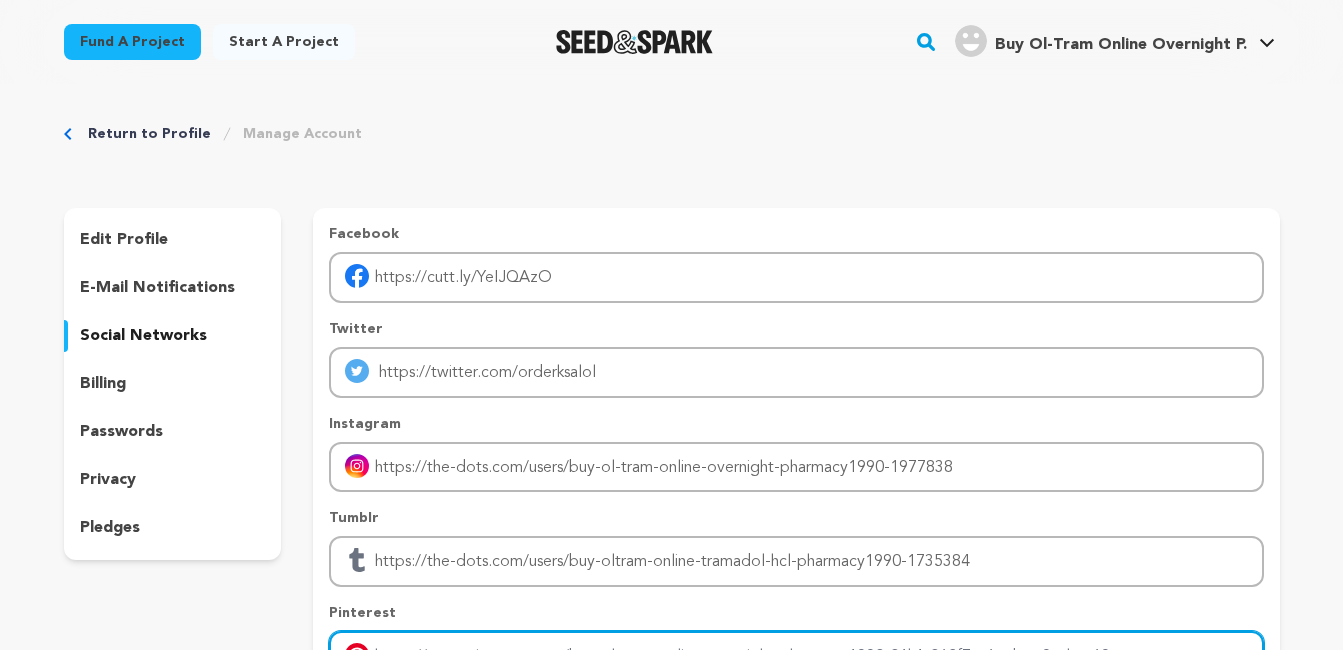 scroll, scrollTop: 32, scrollLeft: 0, axis: vertical 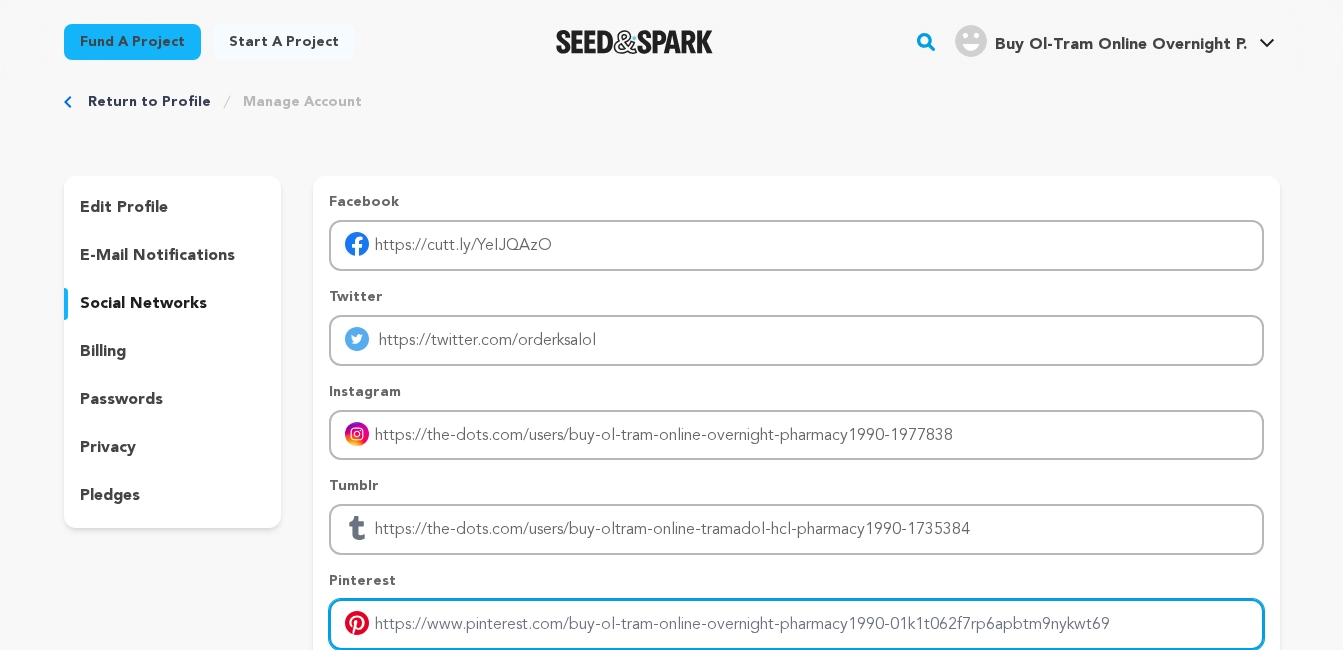 paste on "https://the-dots.com/users/order-oltram-online-tramadol-hcl-pharmacy1990-1815614" 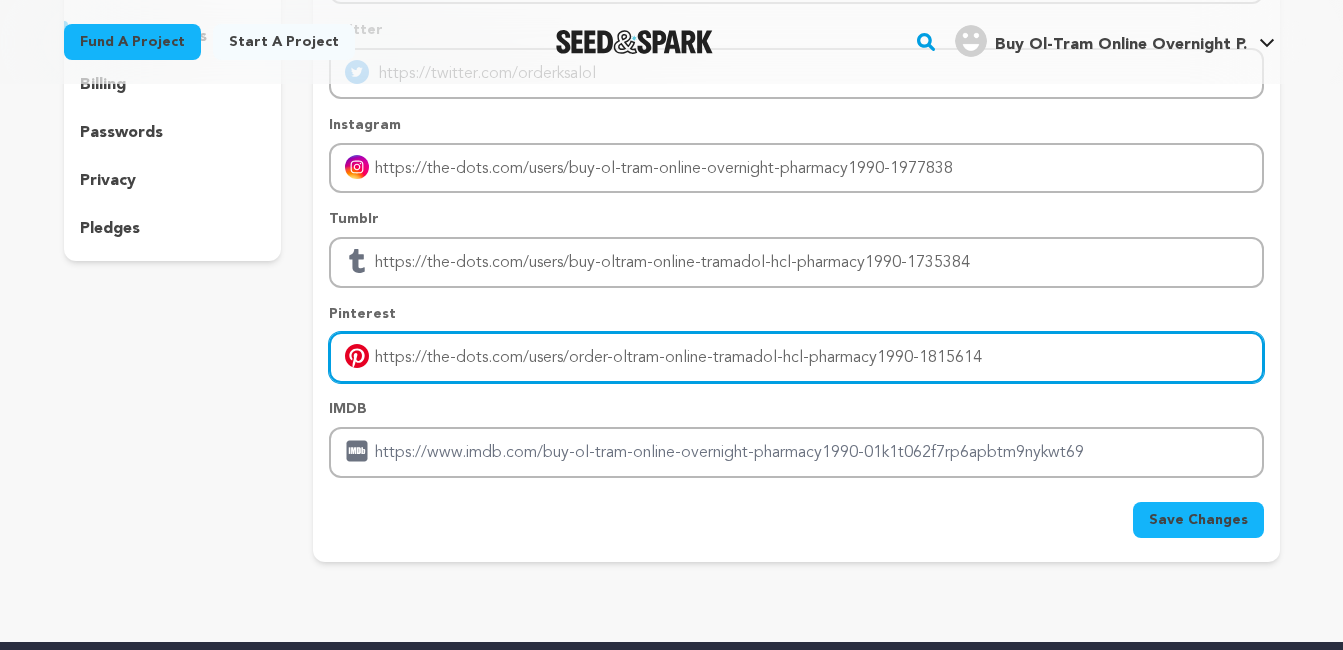 scroll, scrollTop: 365, scrollLeft: 0, axis: vertical 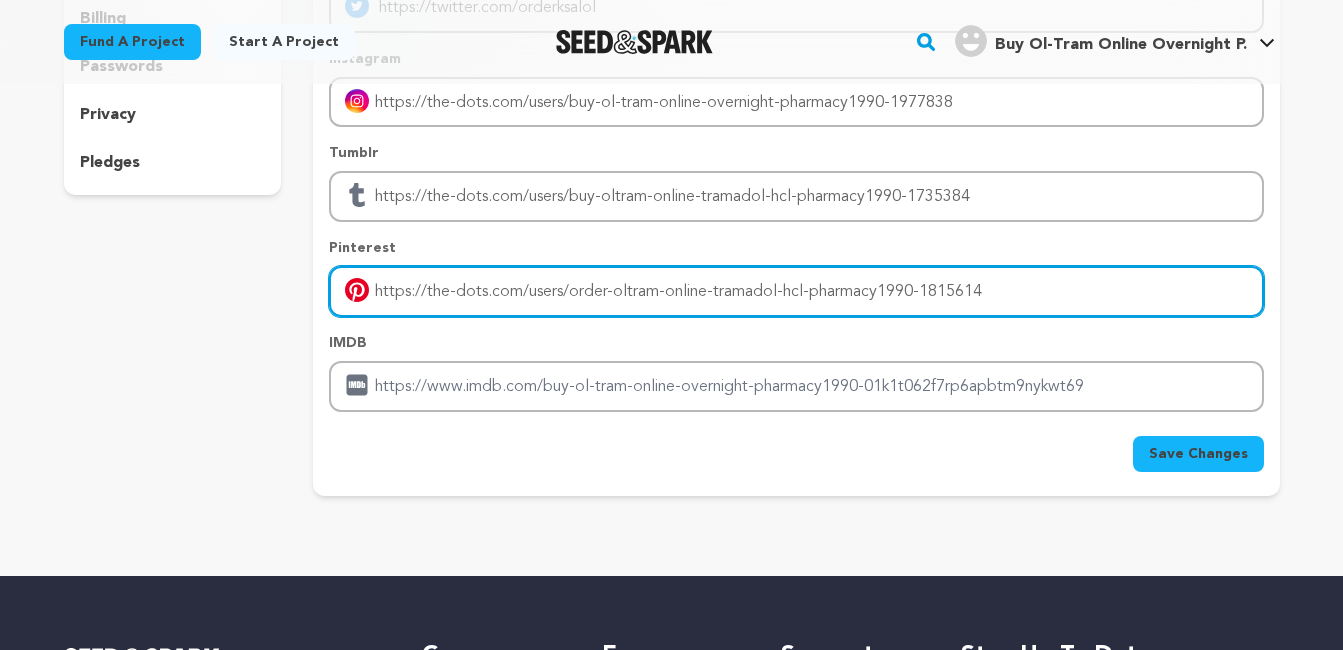 type on "https://the-dots.com/users/order-oltram-online-tramadol-hcl-pharmacy1990-1815614" 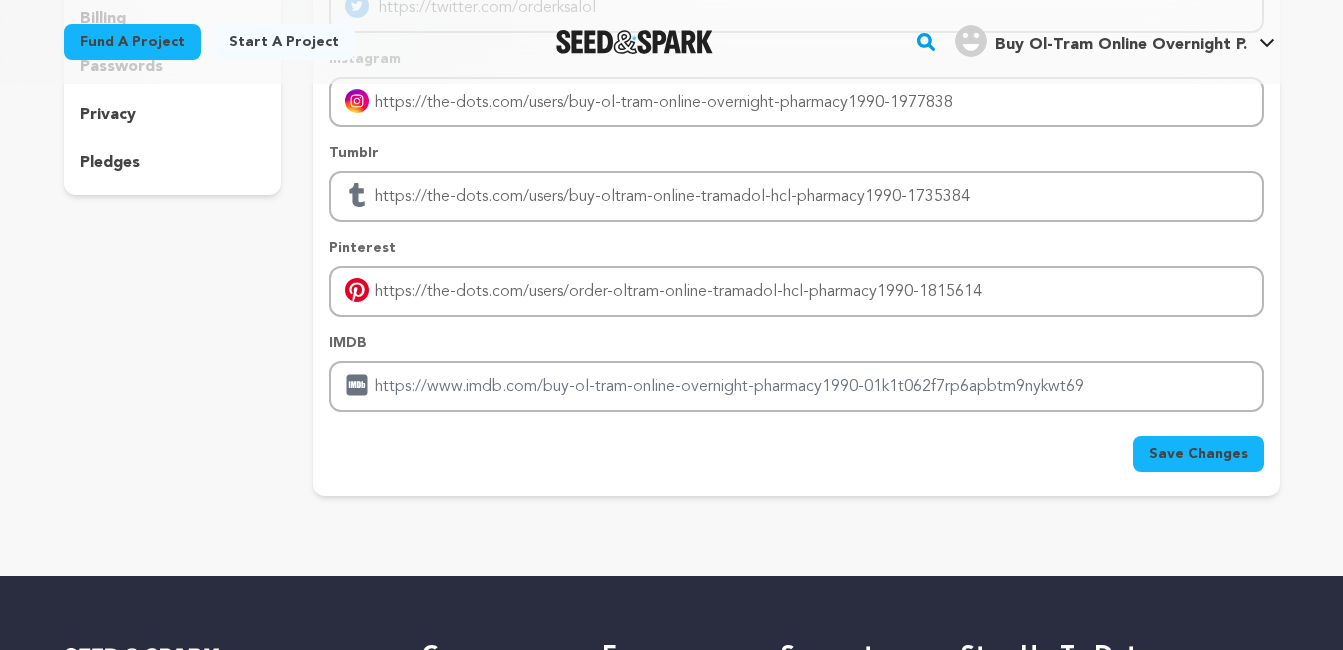 click on "Save Changes" at bounding box center (1198, 454) 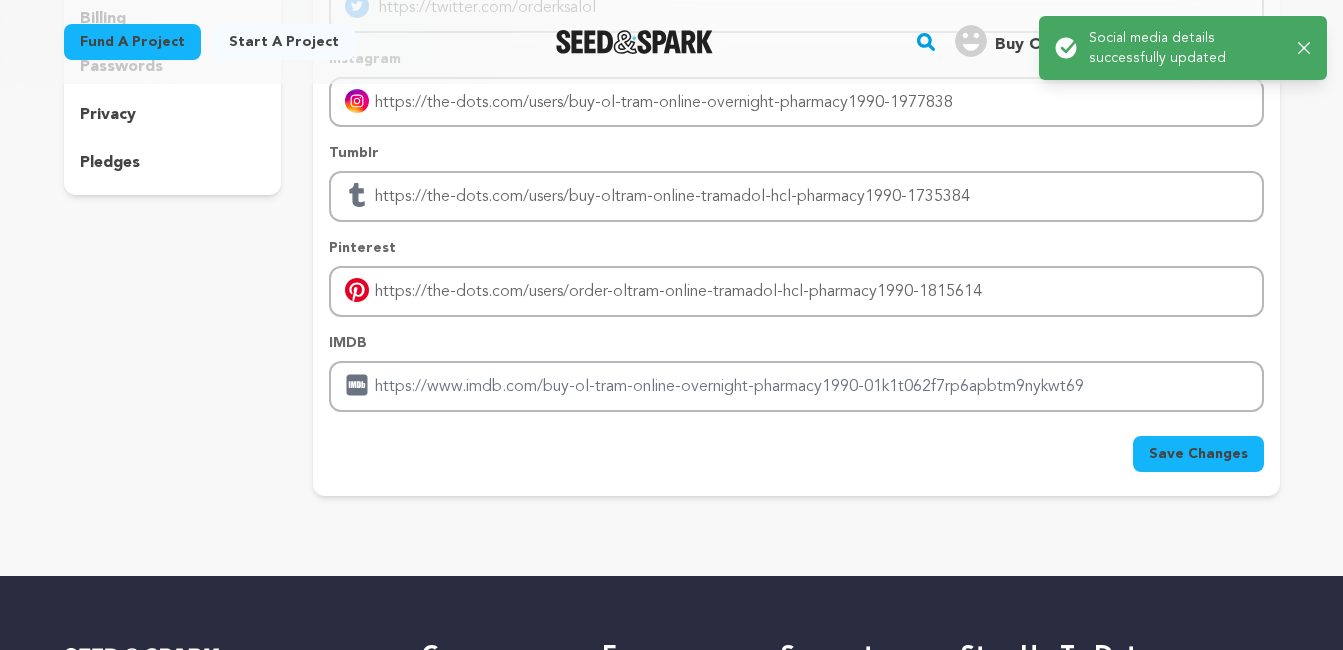 click on "Save Changes" at bounding box center (1198, 454) 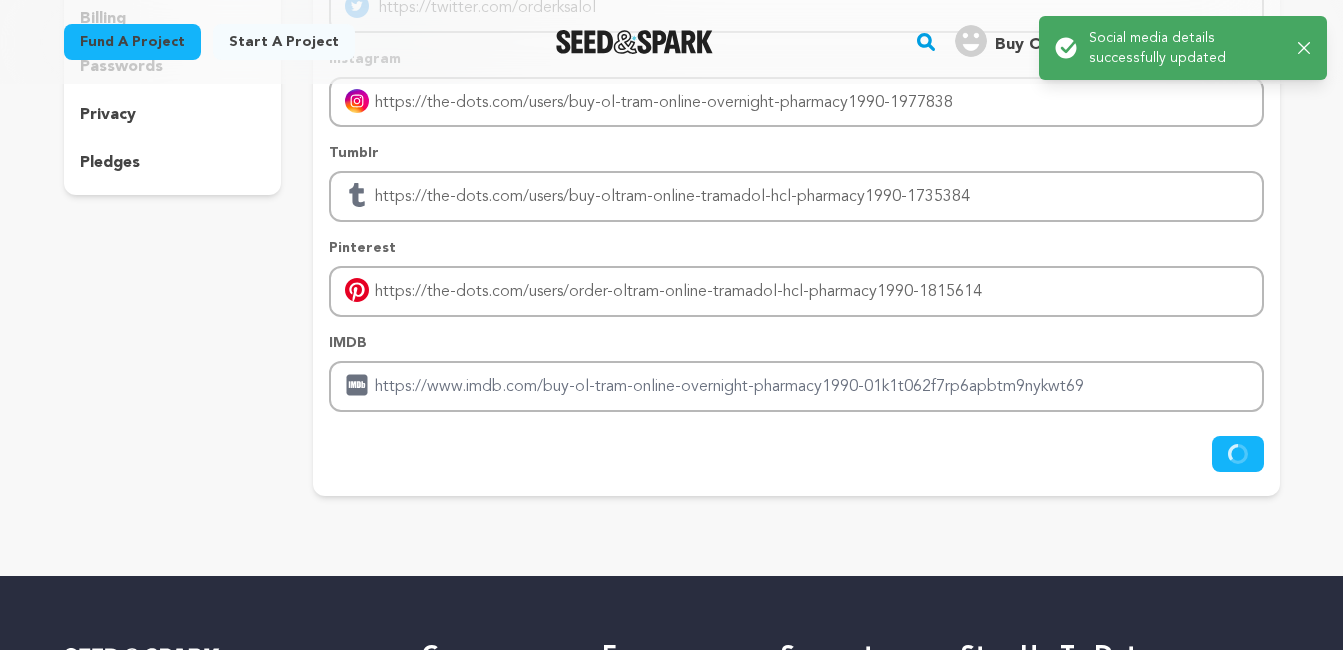 scroll, scrollTop: 0, scrollLeft: 0, axis: both 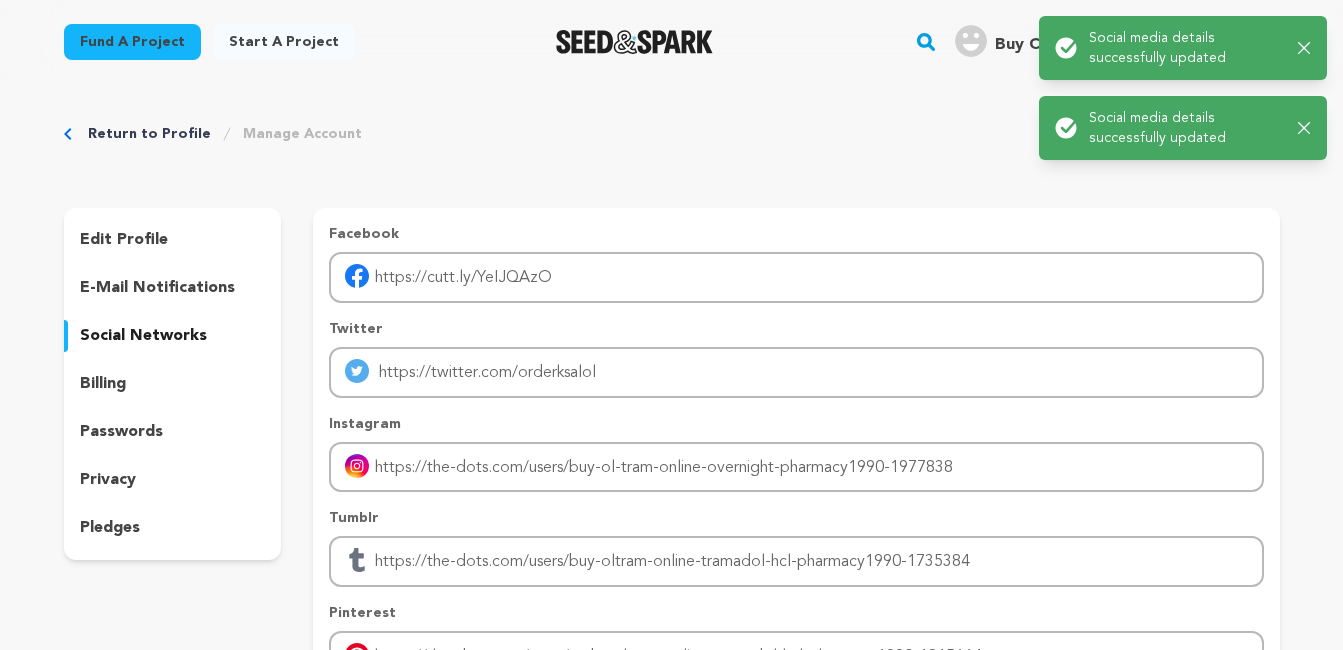 click 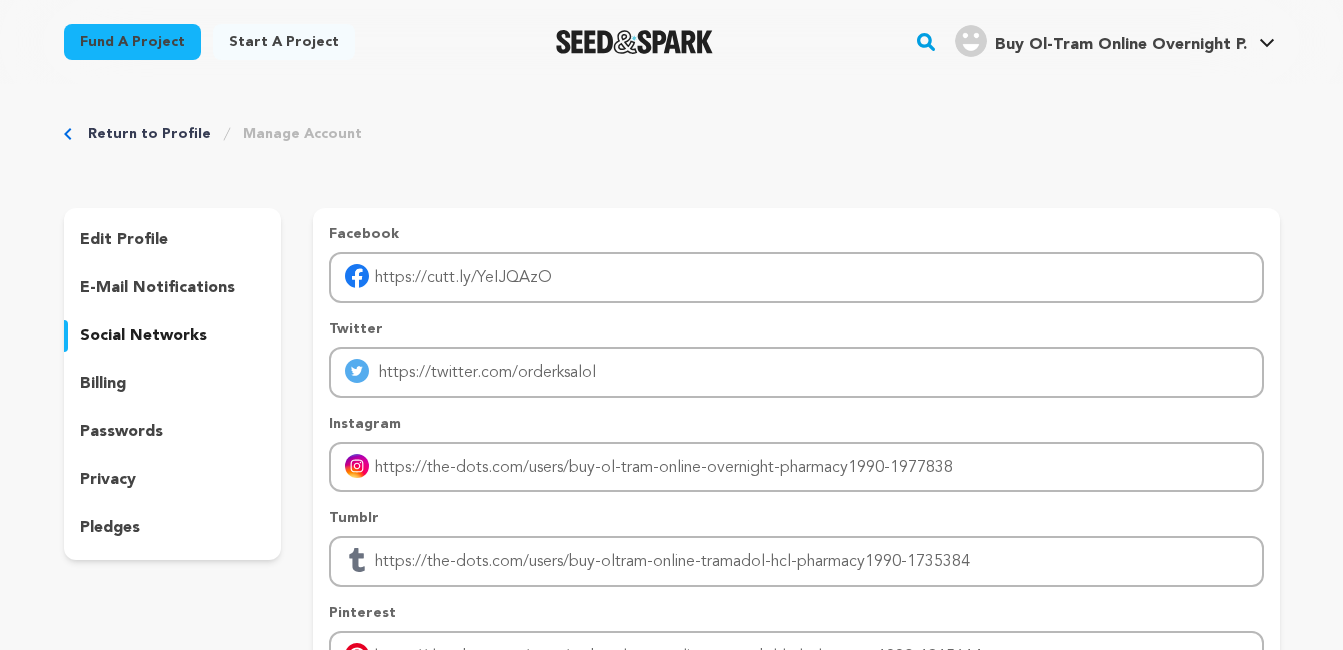 click on "Success:
Info:
Warning:
Error:
Social media details successfully updated
Close notification" at bounding box center (1183, 48) 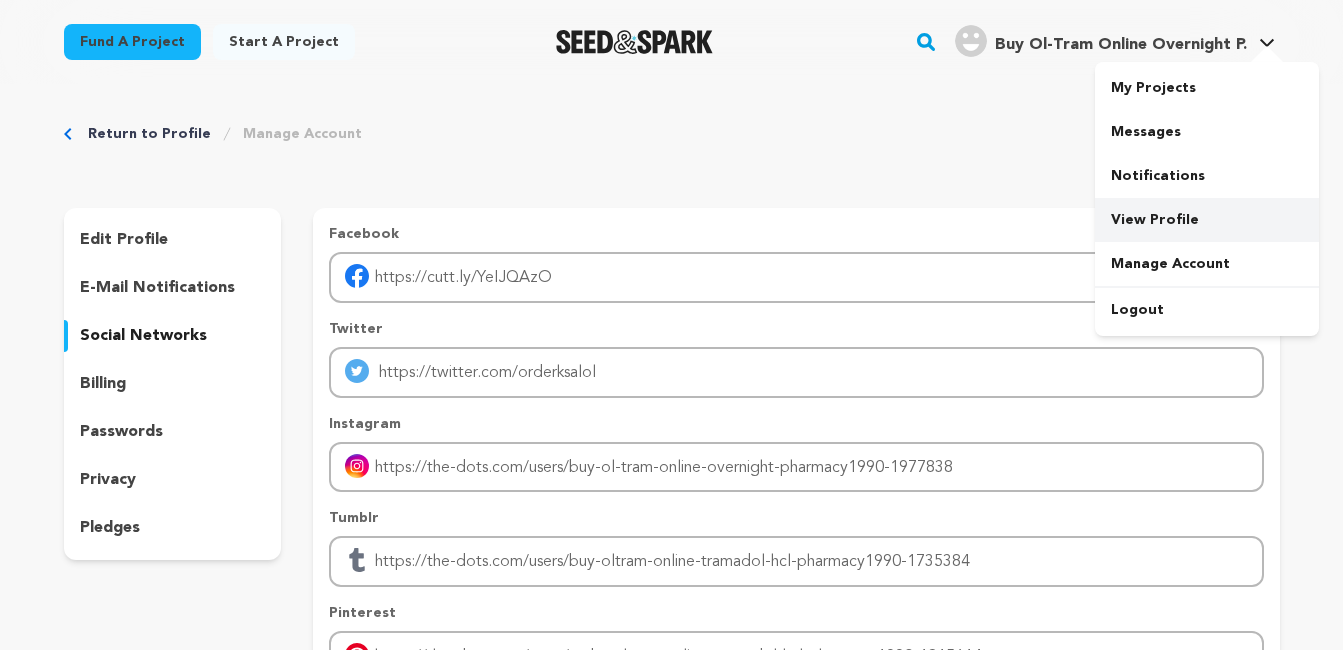 click on "View Profile" at bounding box center [1207, 220] 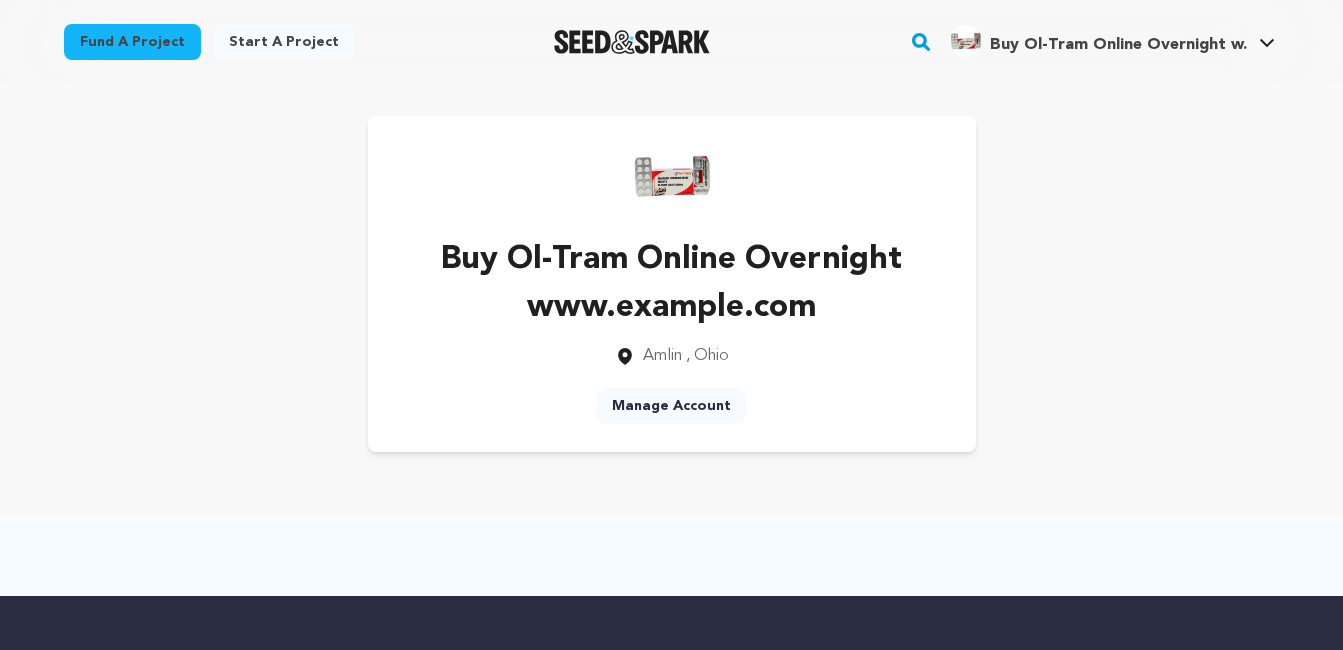 scroll, scrollTop: 0, scrollLeft: 0, axis: both 